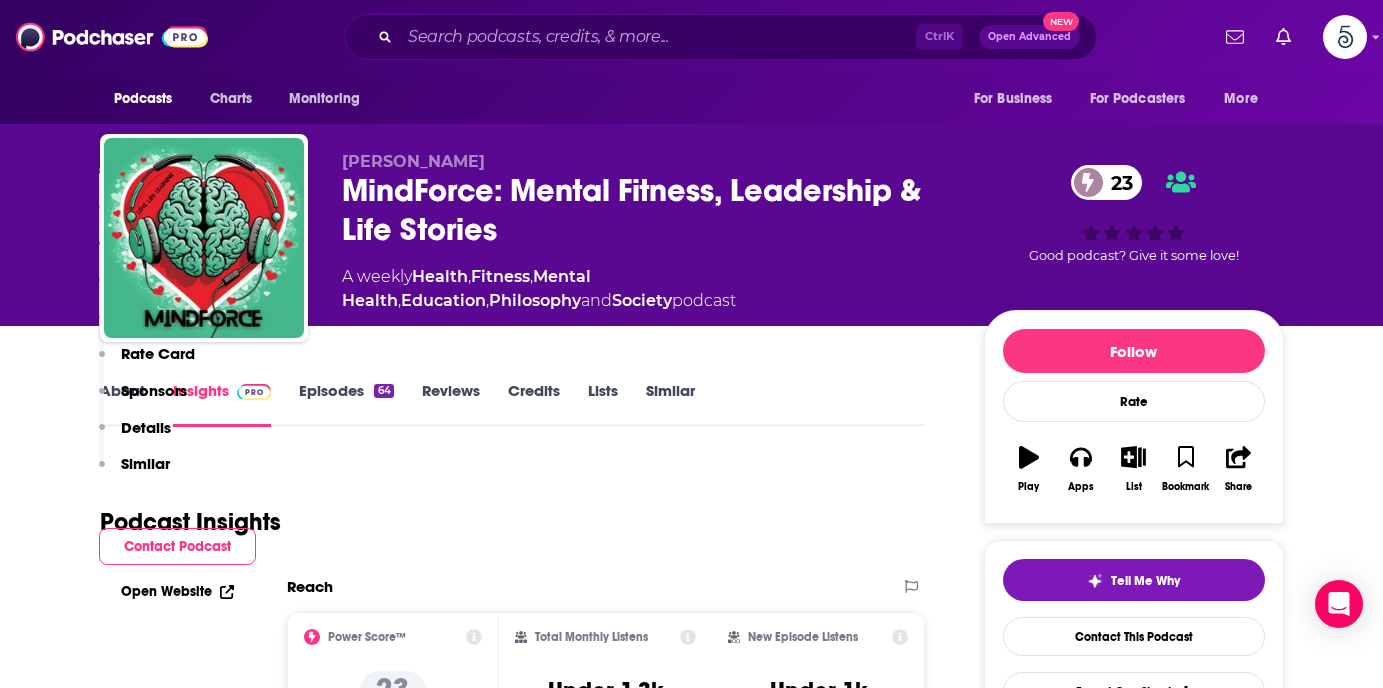 scroll, scrollTop: 1314, scrollLeft: 0, axis: vertical 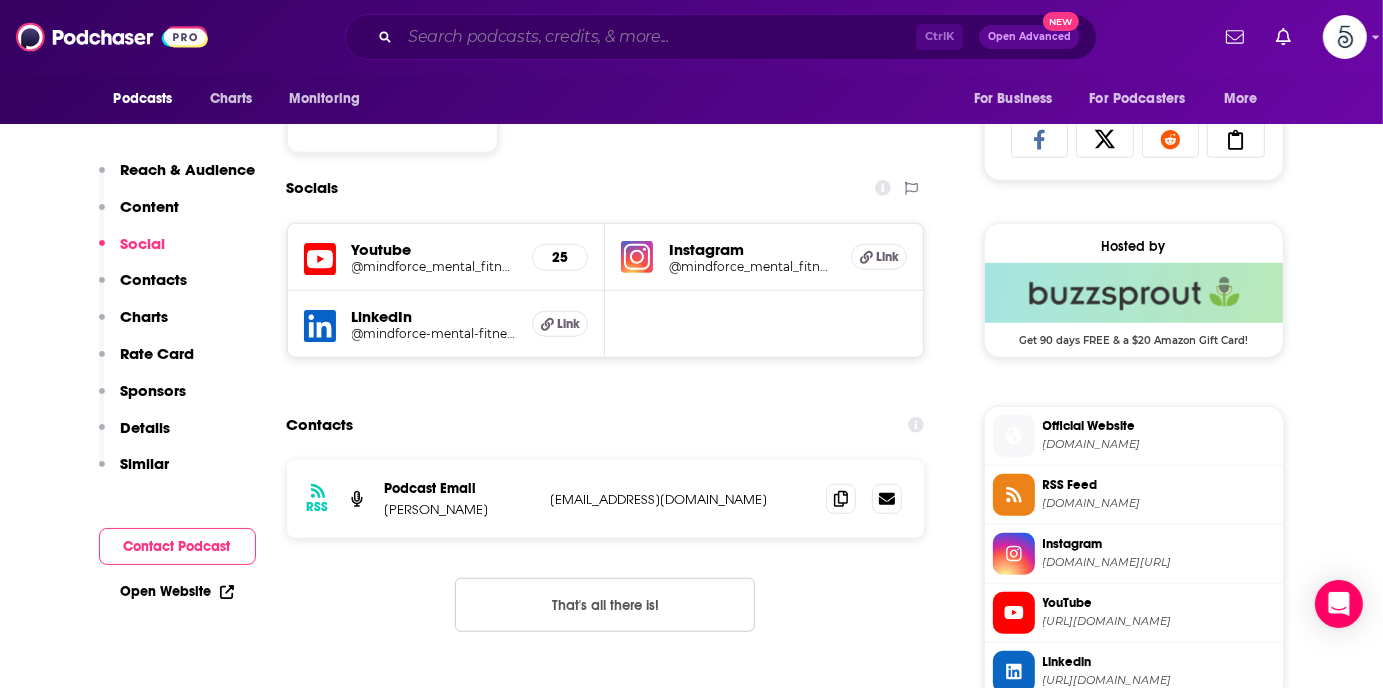 click at bounding box center (658, 37) 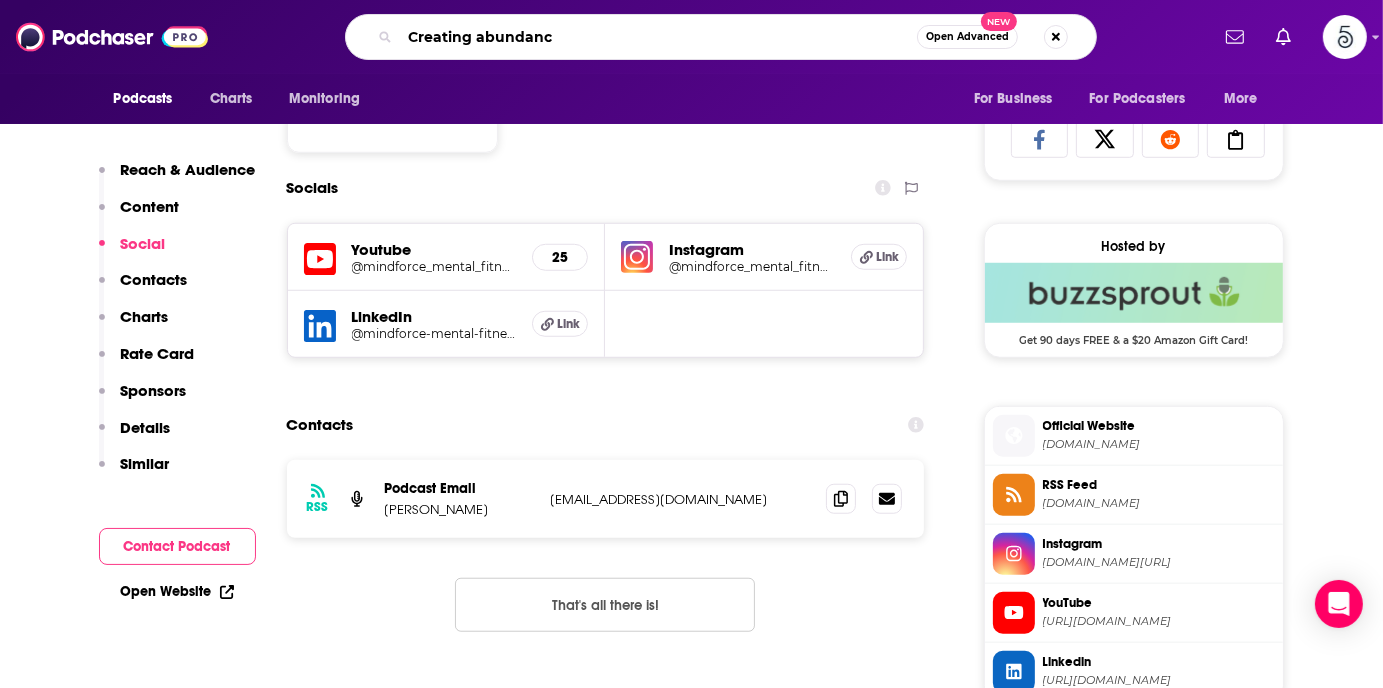 type on "Creating abundance" 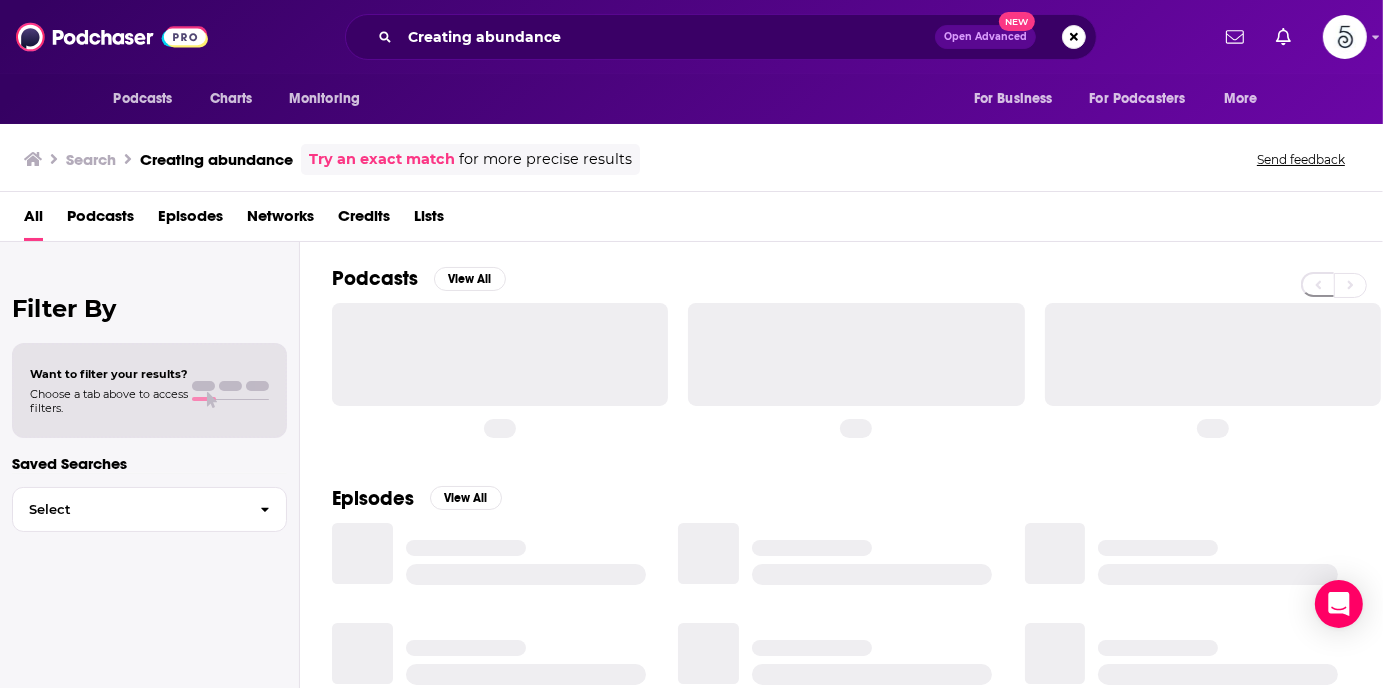 scroll, scrollTop: 0, scrollLeft: 0, axis: both 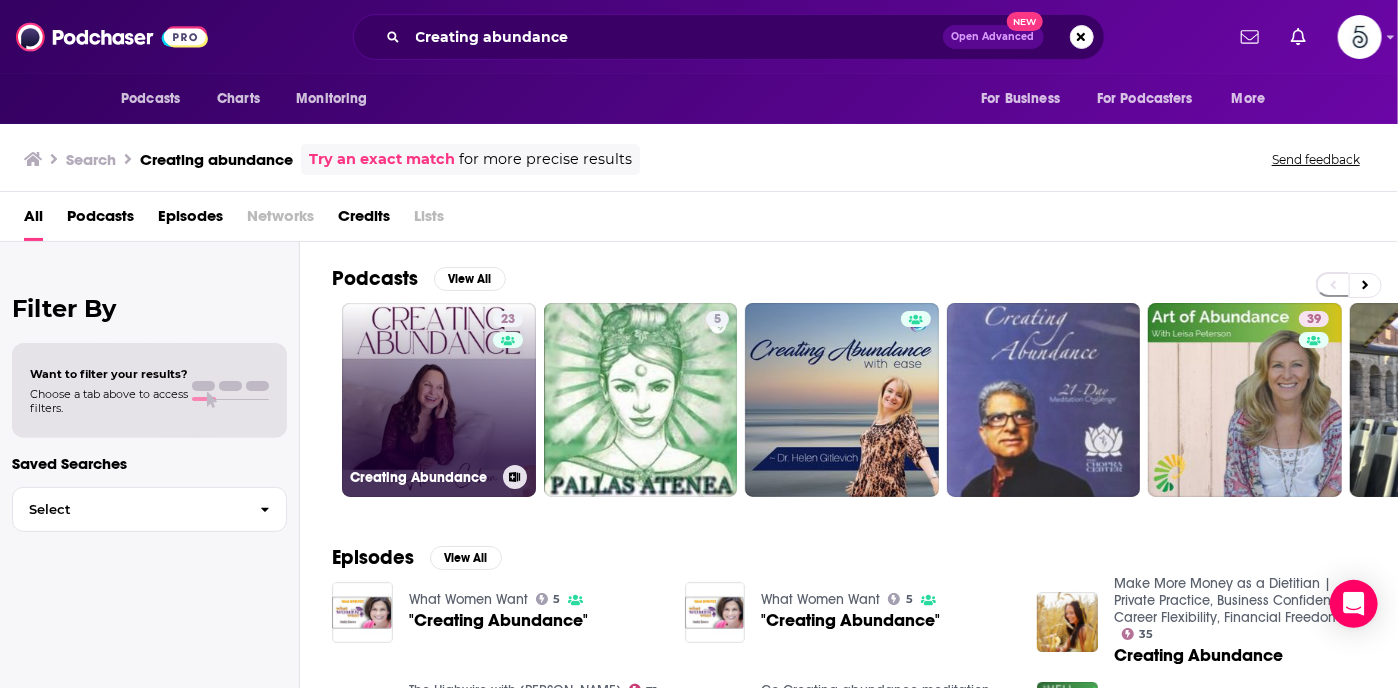 click on "23 Creating Abundance" at bounding box center [439, 400] 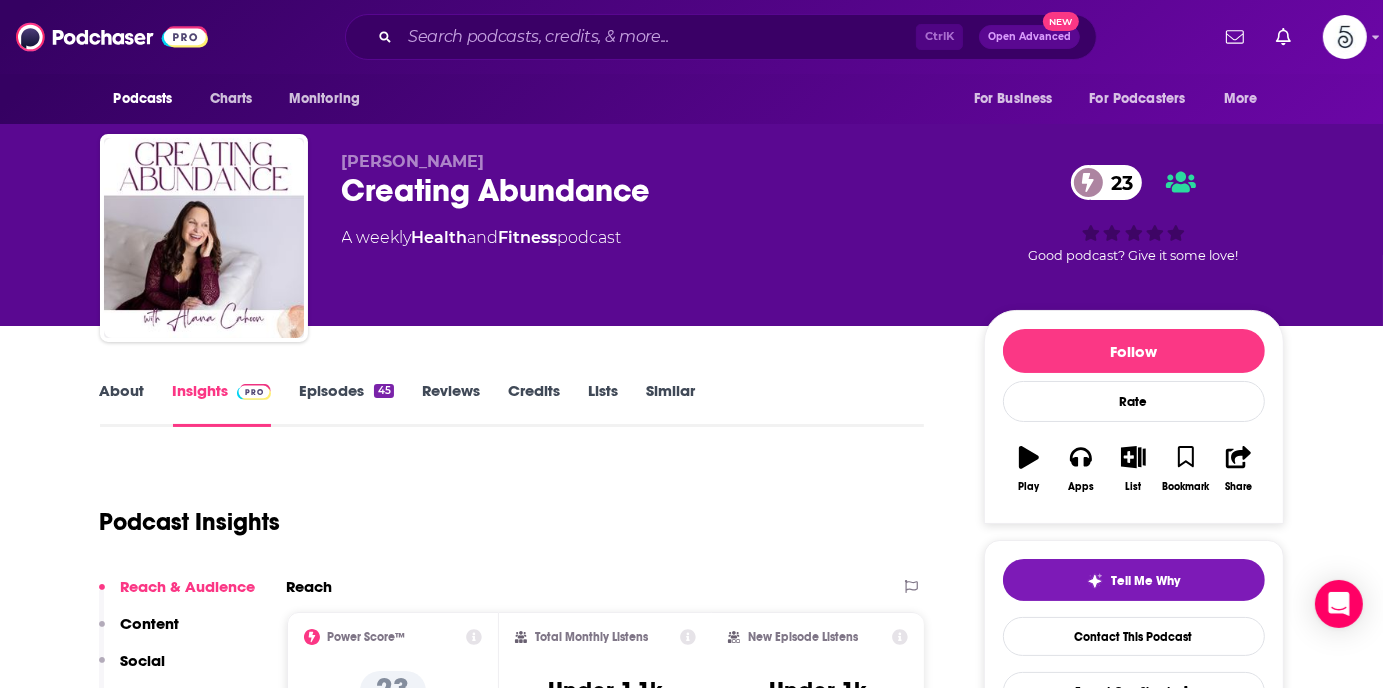 click on "Episodes 45" at bounding box center [346, 404] 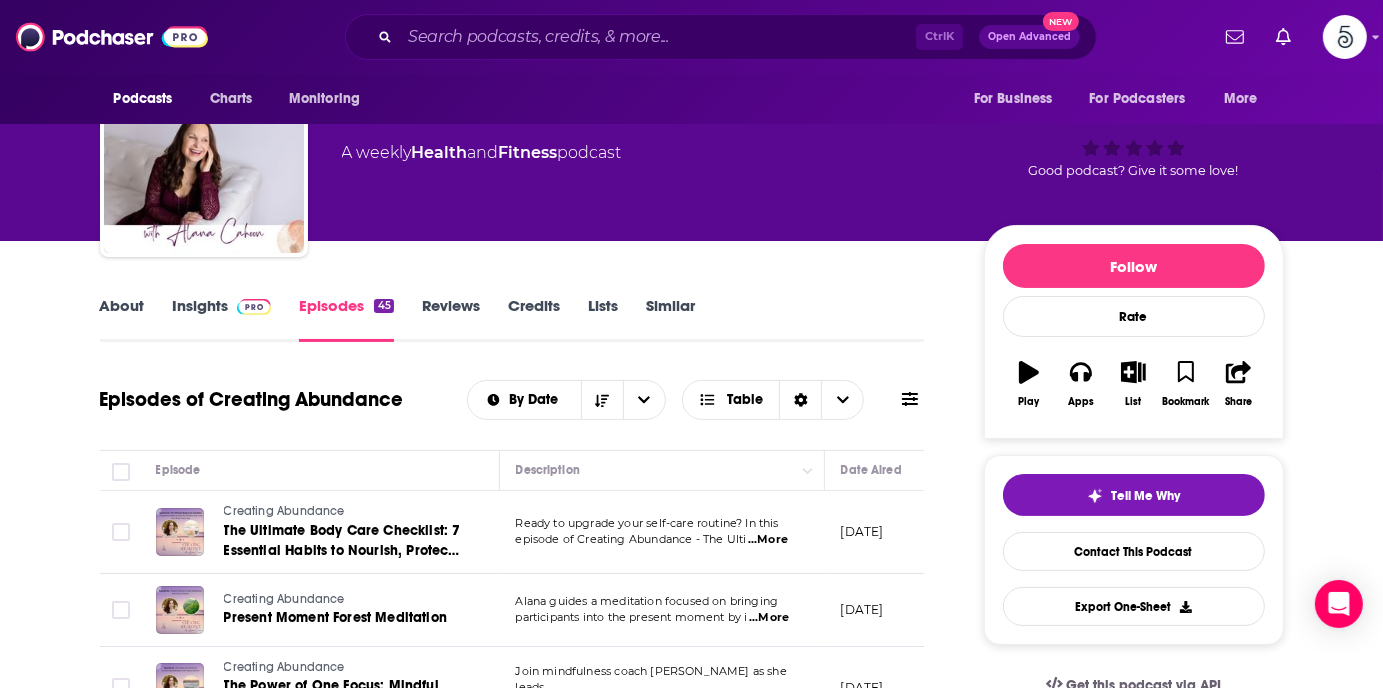 scroll, scrollTop: 0, scrollLeft: 0, axis: both 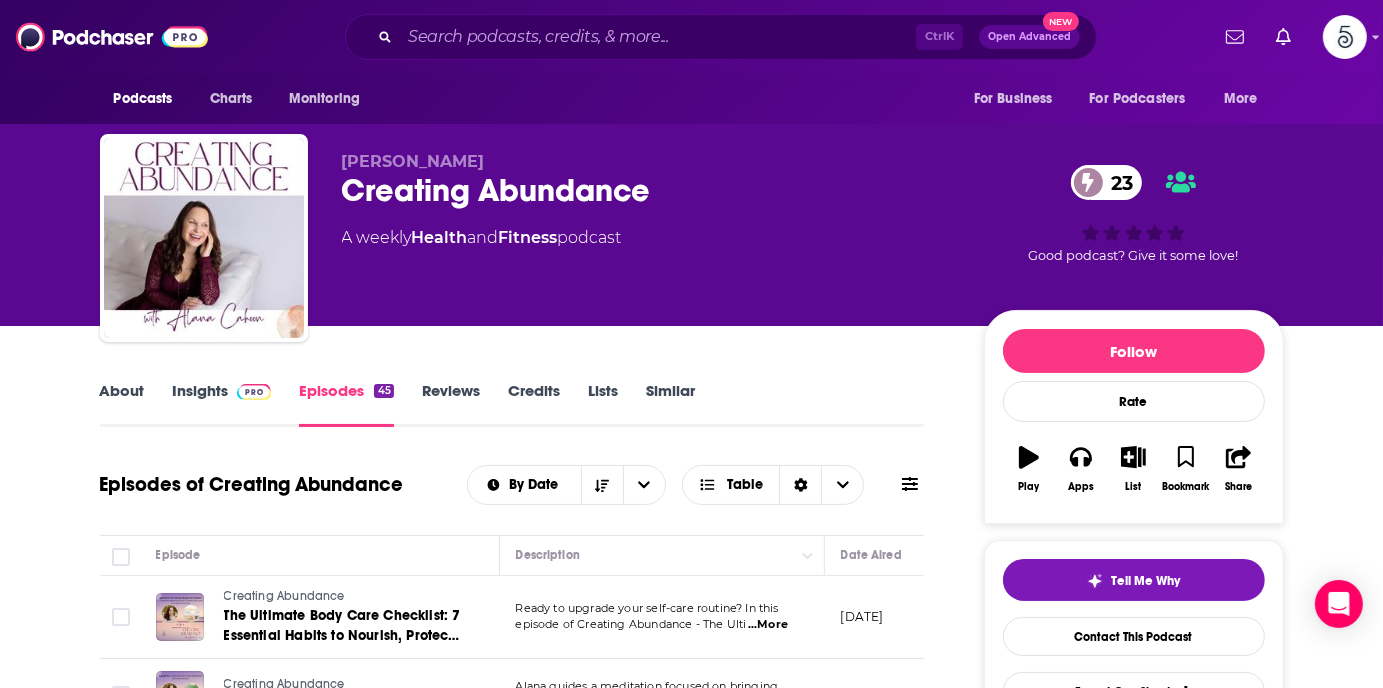 click on "Insights" at bounding box center (222, 404) 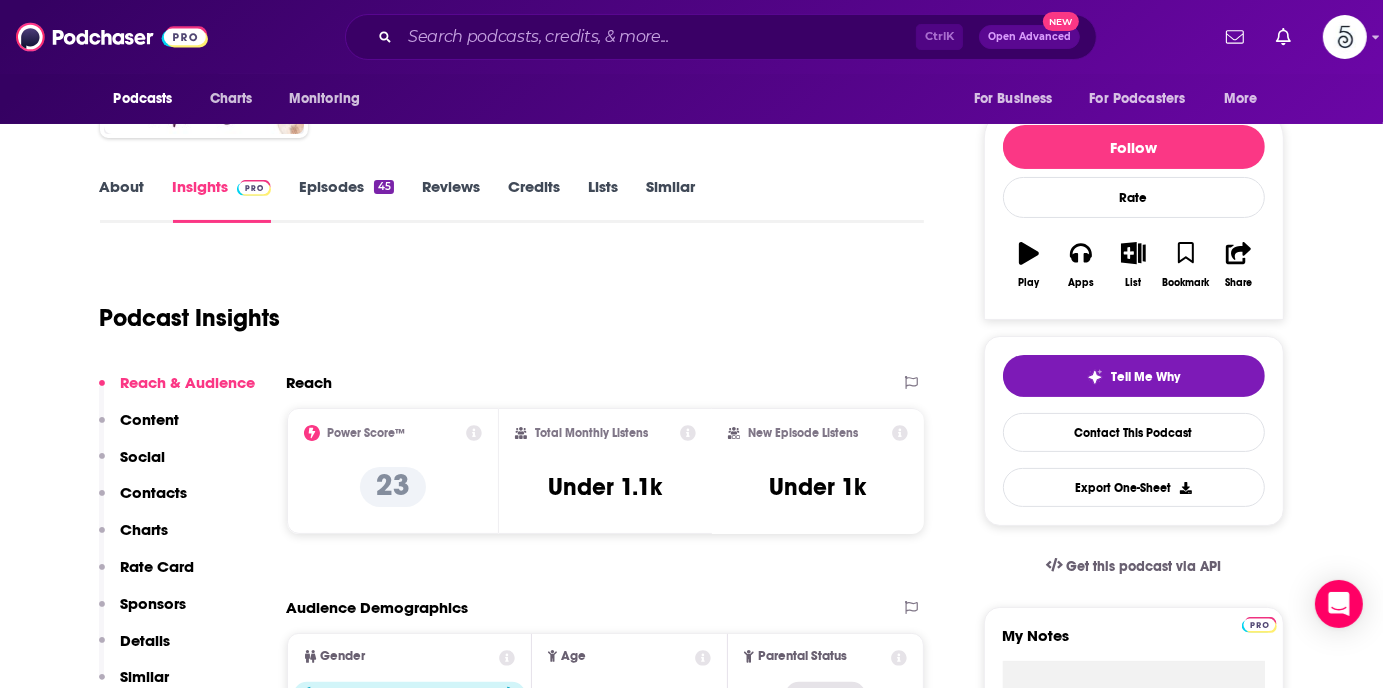 scroll, scrollTop: 255, scrollLeft: 0, axis: vertical 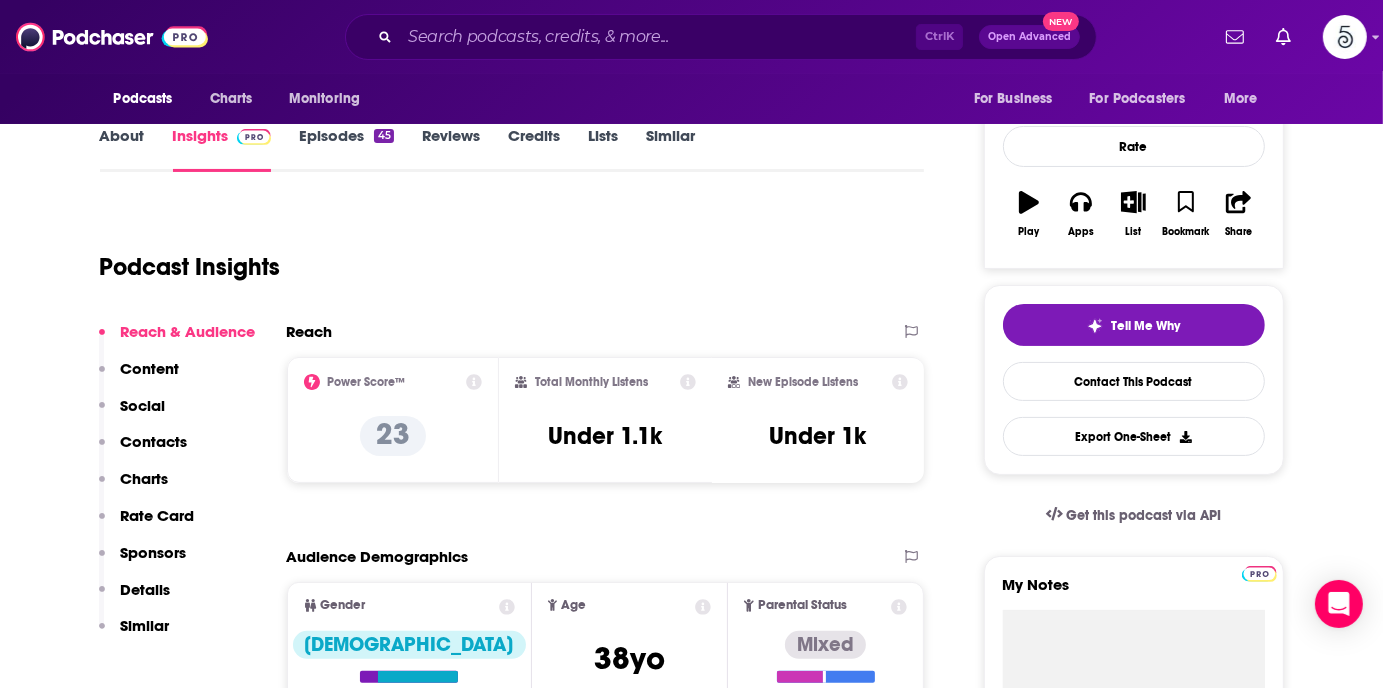 click on "Contacts" at bounding box center (154, 441) 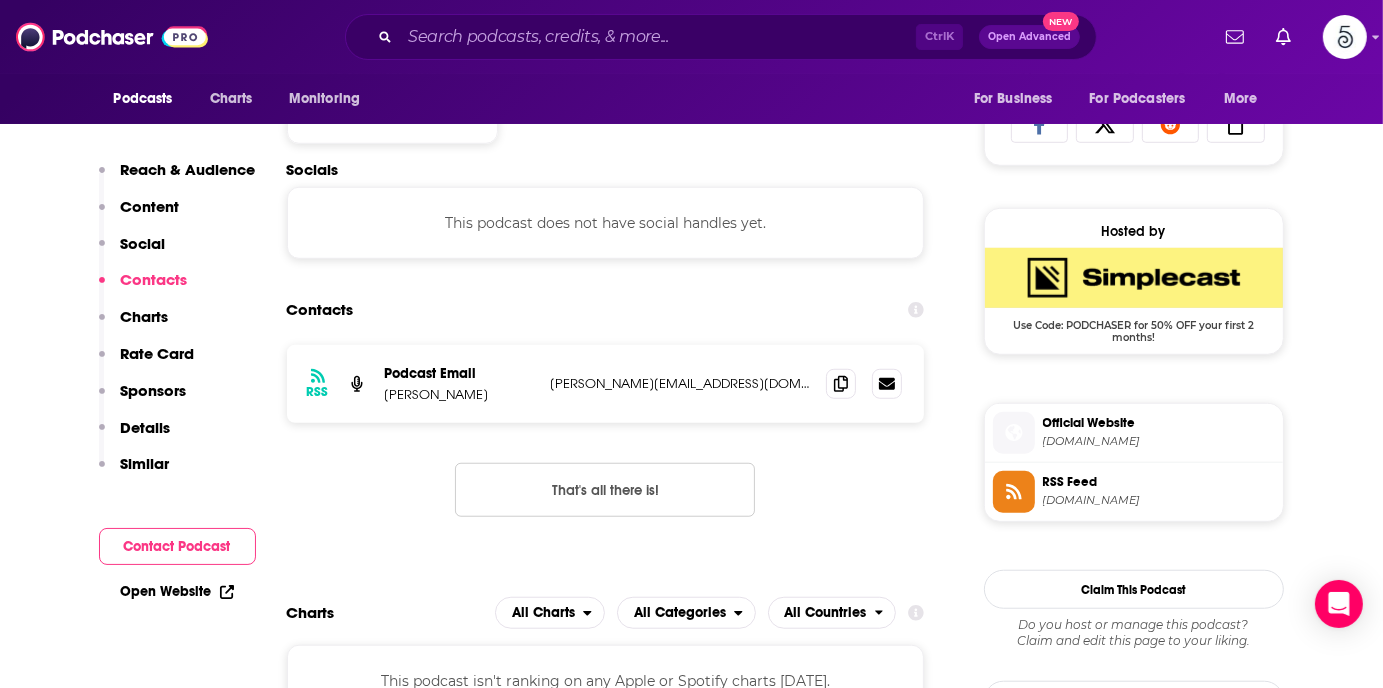 scroll, scrollTop: 1343, scrollLeft: 0, axis: vertical 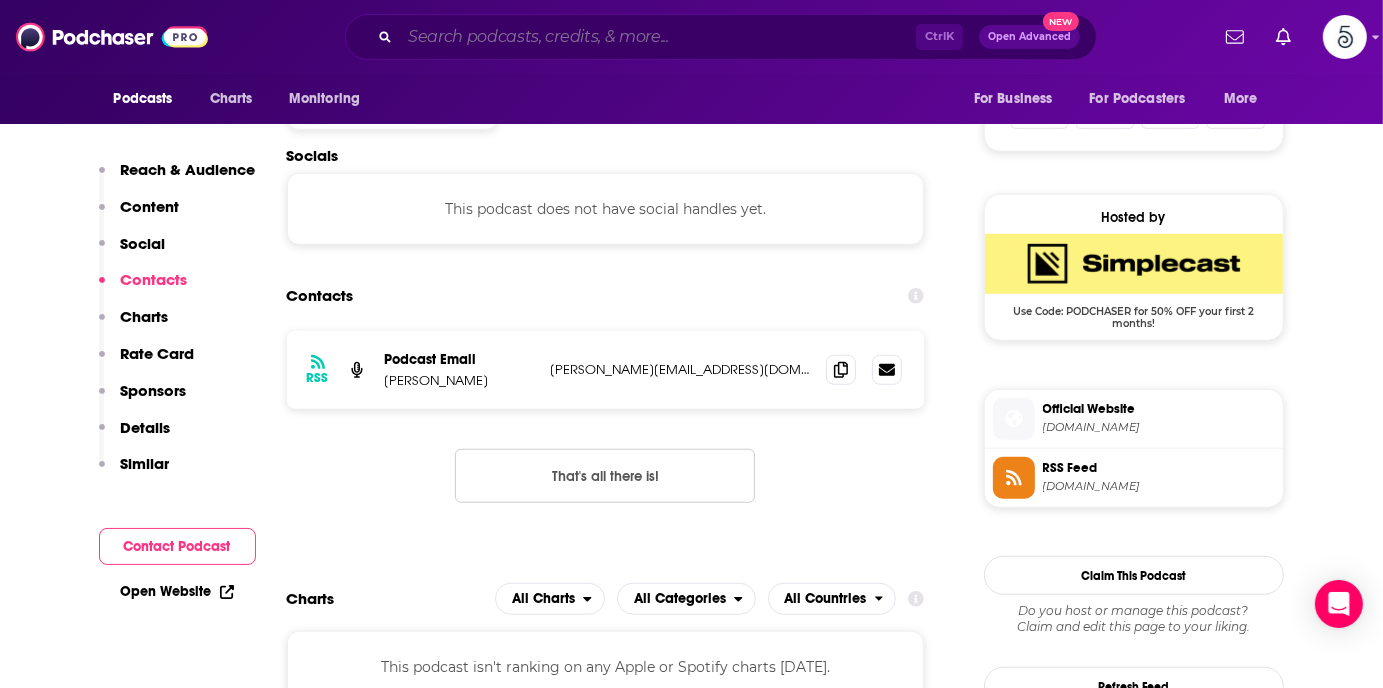 click at bounding box center [658, 37] 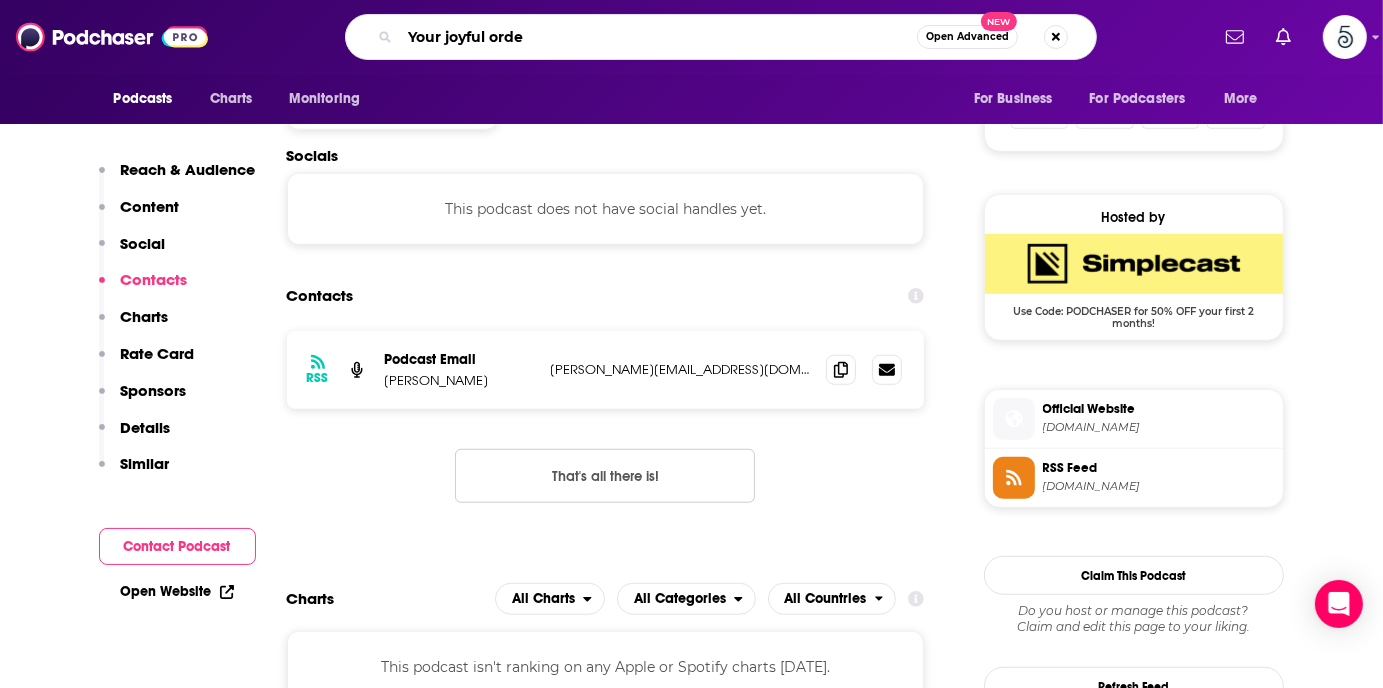 type on "Your joyful order" 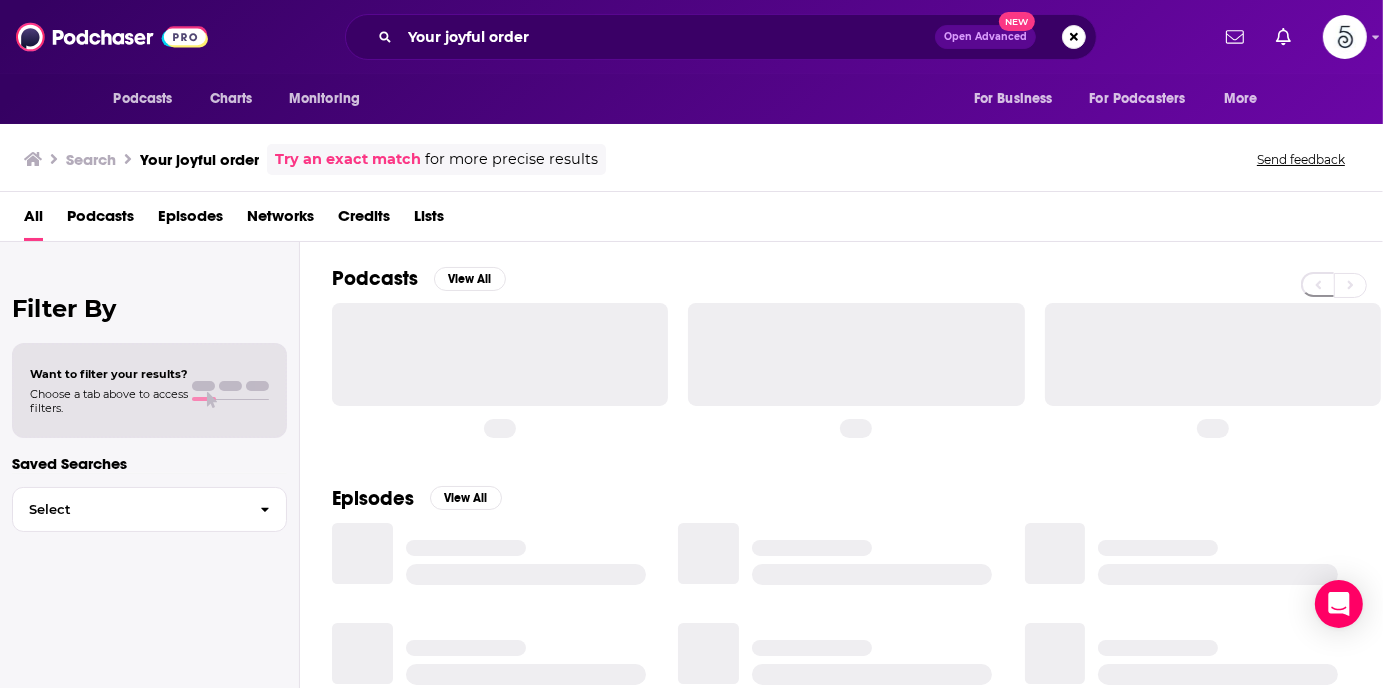 scroll, scrollTop: 0, scrollLeft: 0, axis: both 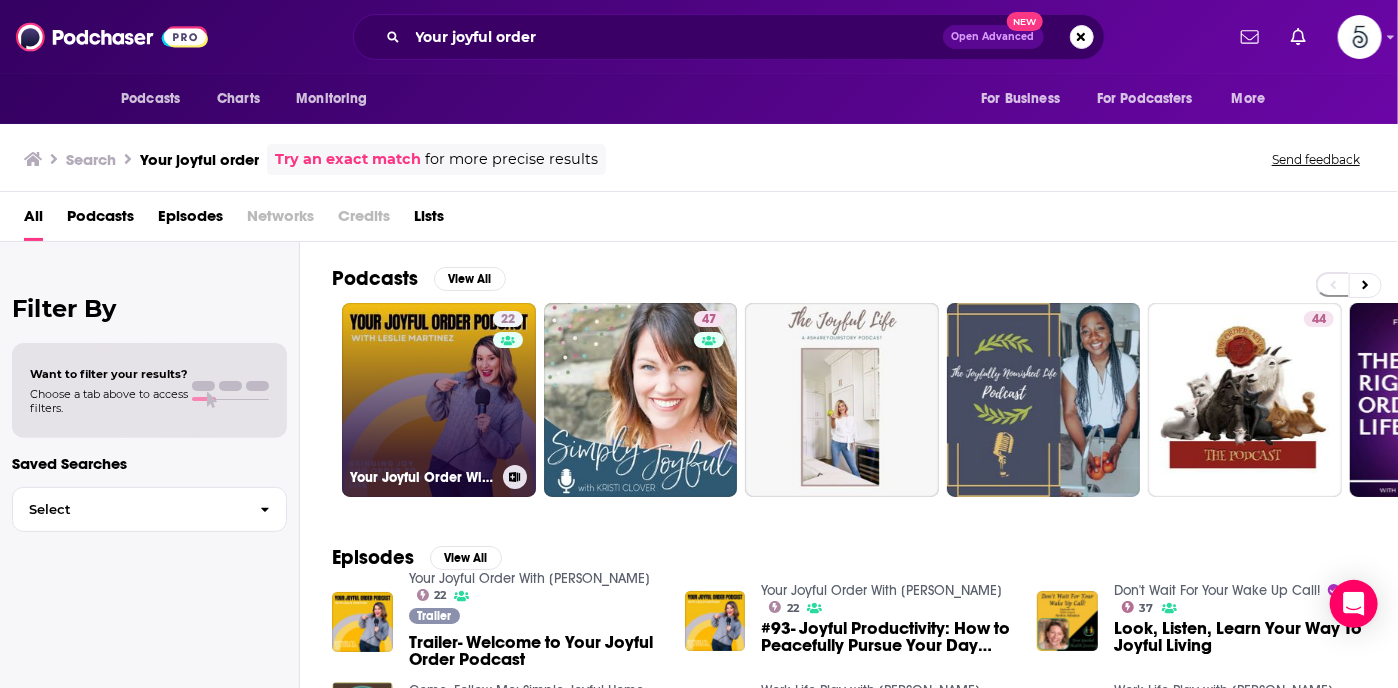 click on "22 Your Joyful Order With [PERSON_NAME]" at bounding box center (439, 400) 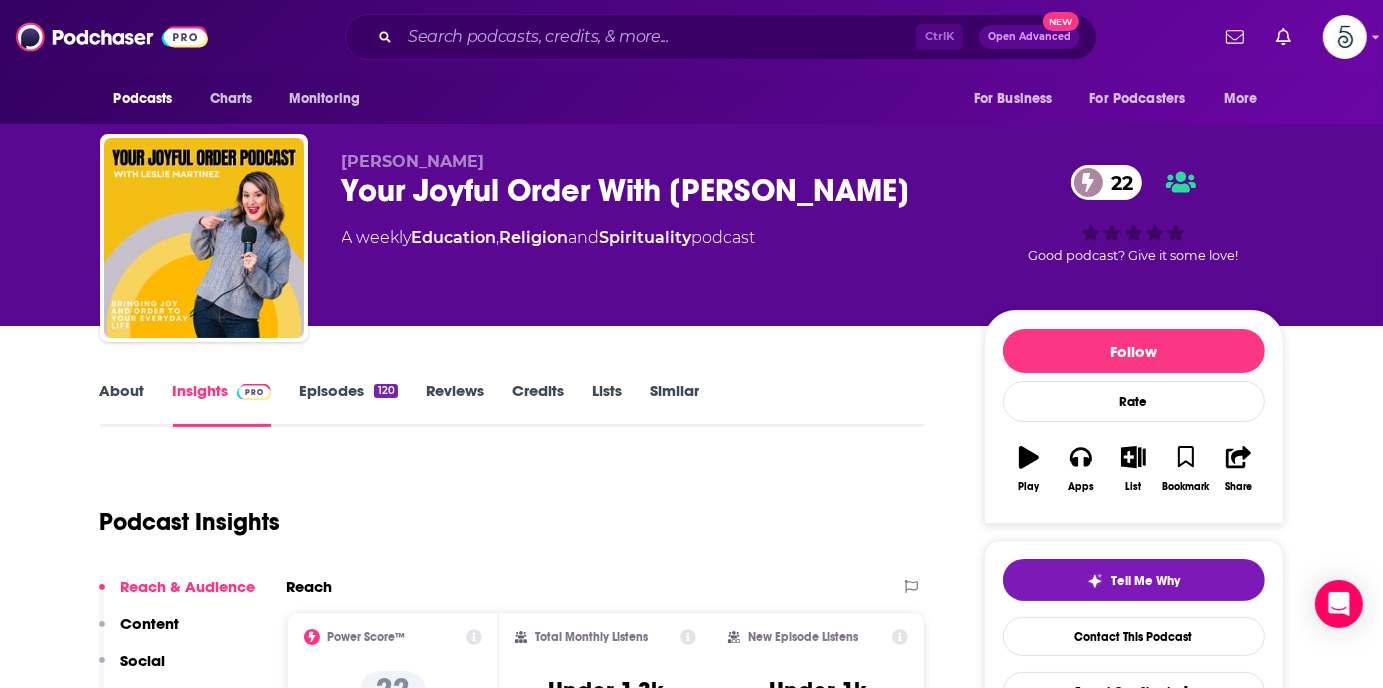 click on "Episodes 120" at bounding box center [348, 404] 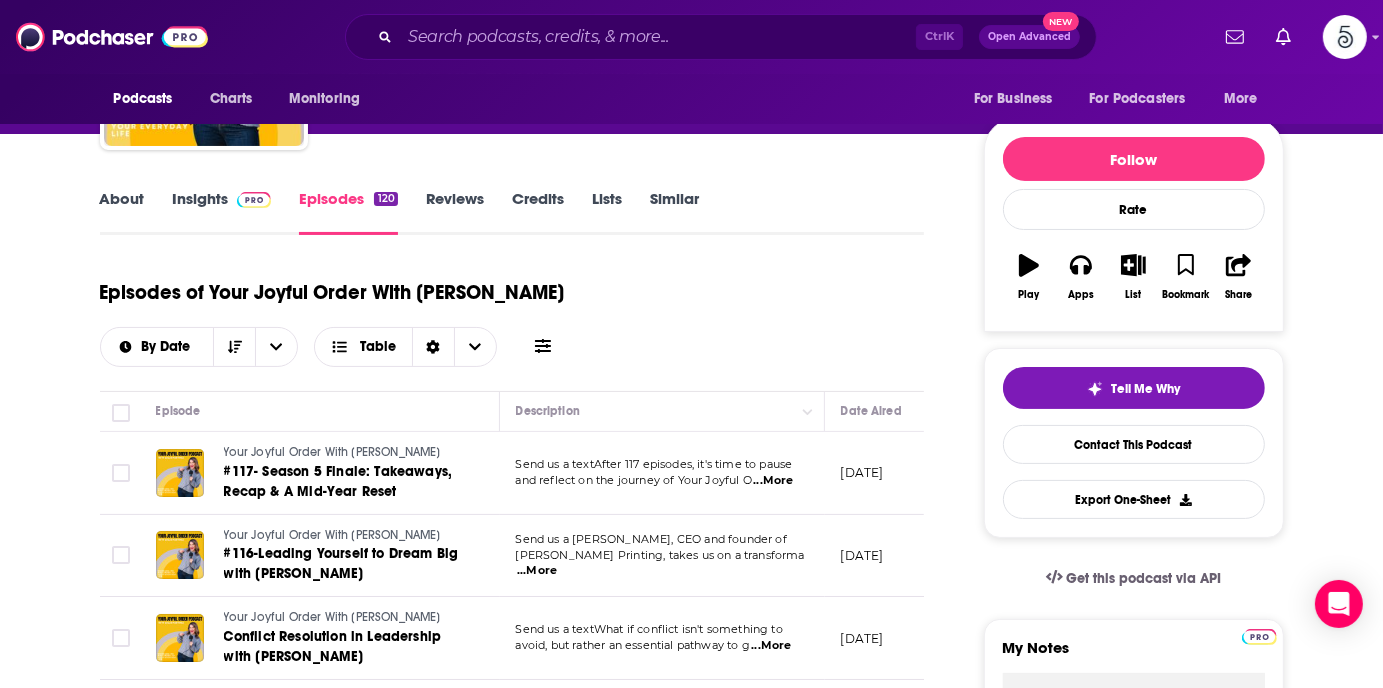 scroll, scrollTop: 0, scrollLeft: 0, axis: both 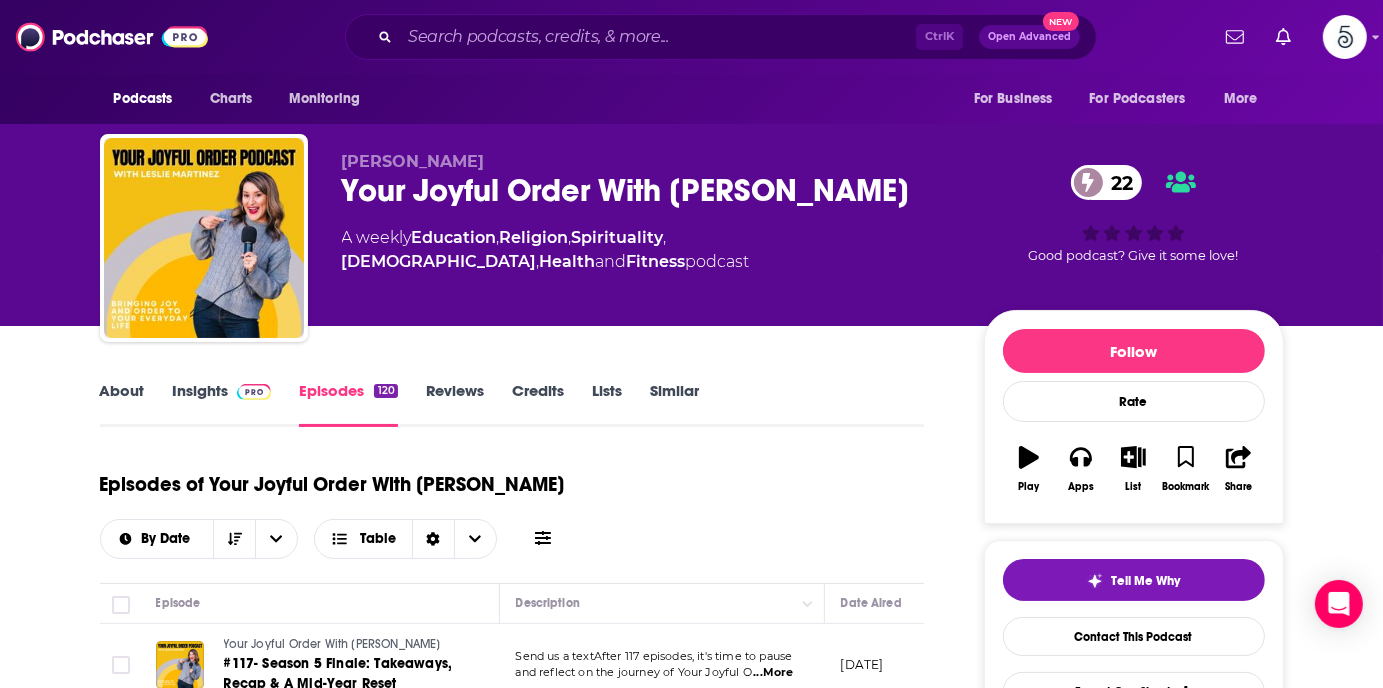 click on "Insights" at bounding box center [222, 404] 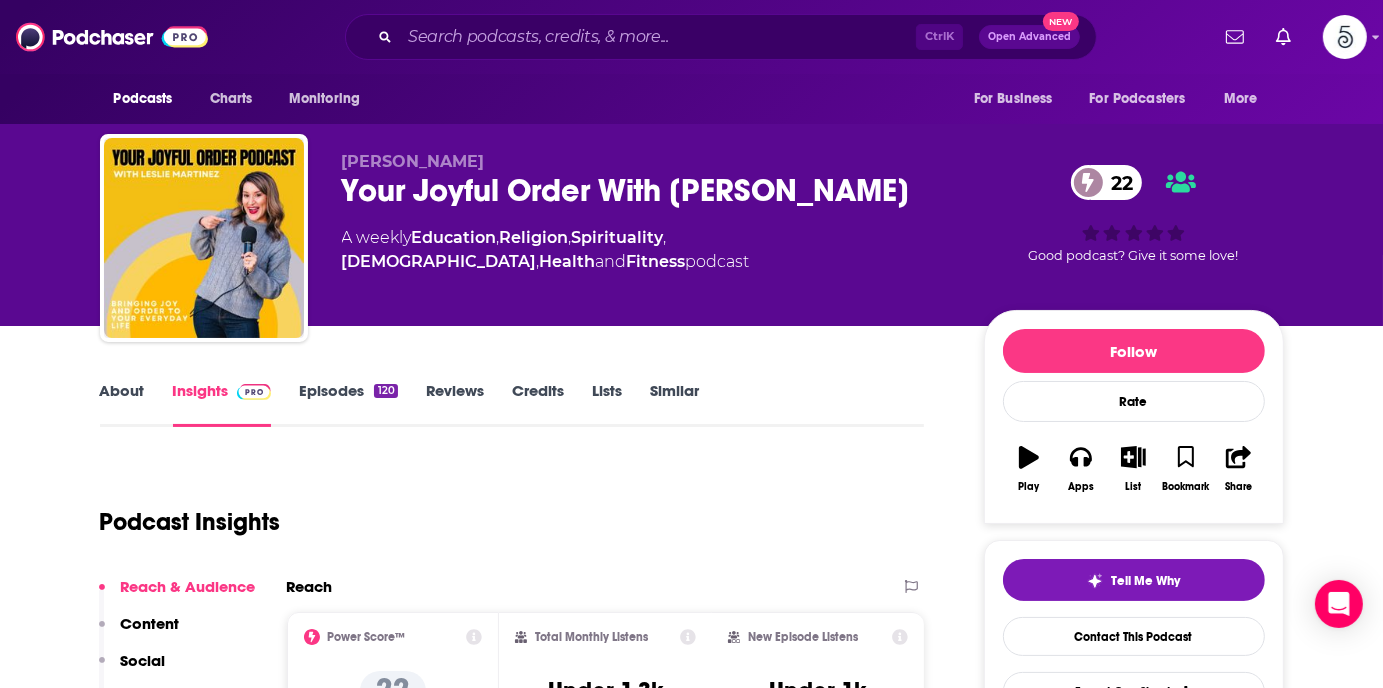 scroll, scrollTop: 231, scrollLeft: 0, axis: vertical 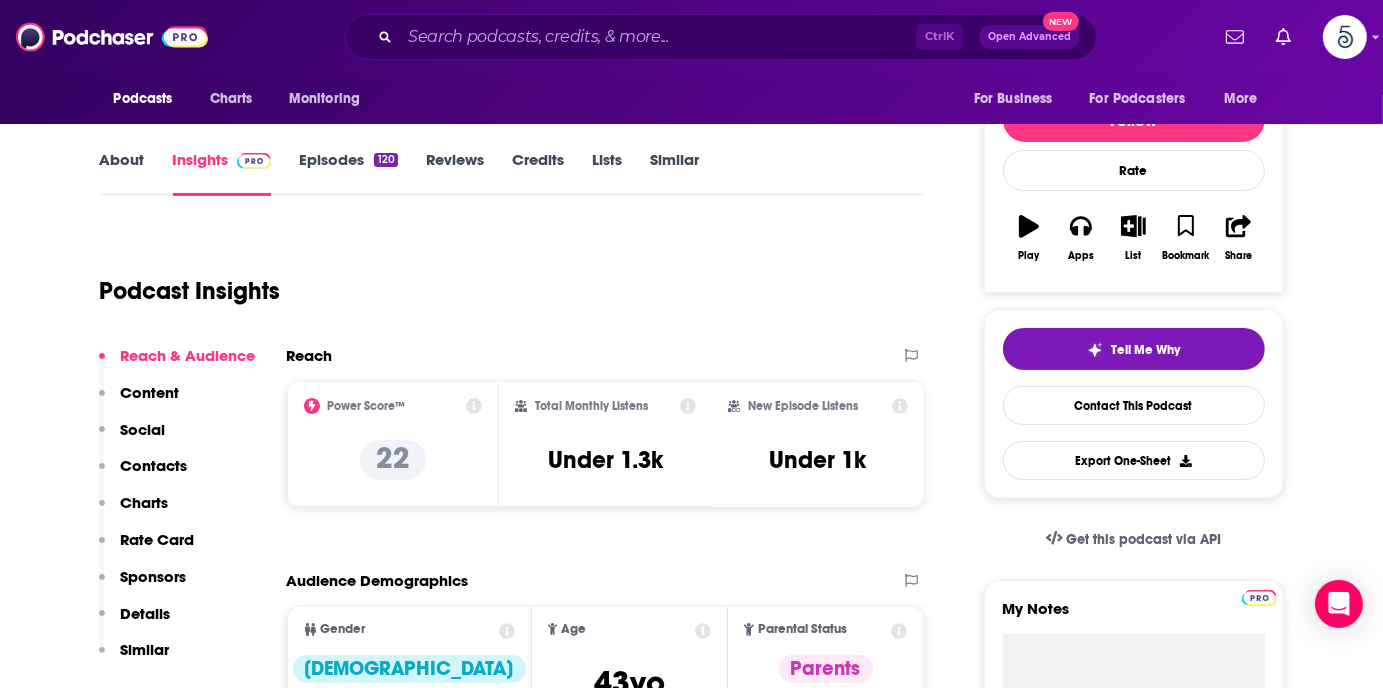 click on "Contacts" at bounding box center (154, 465) 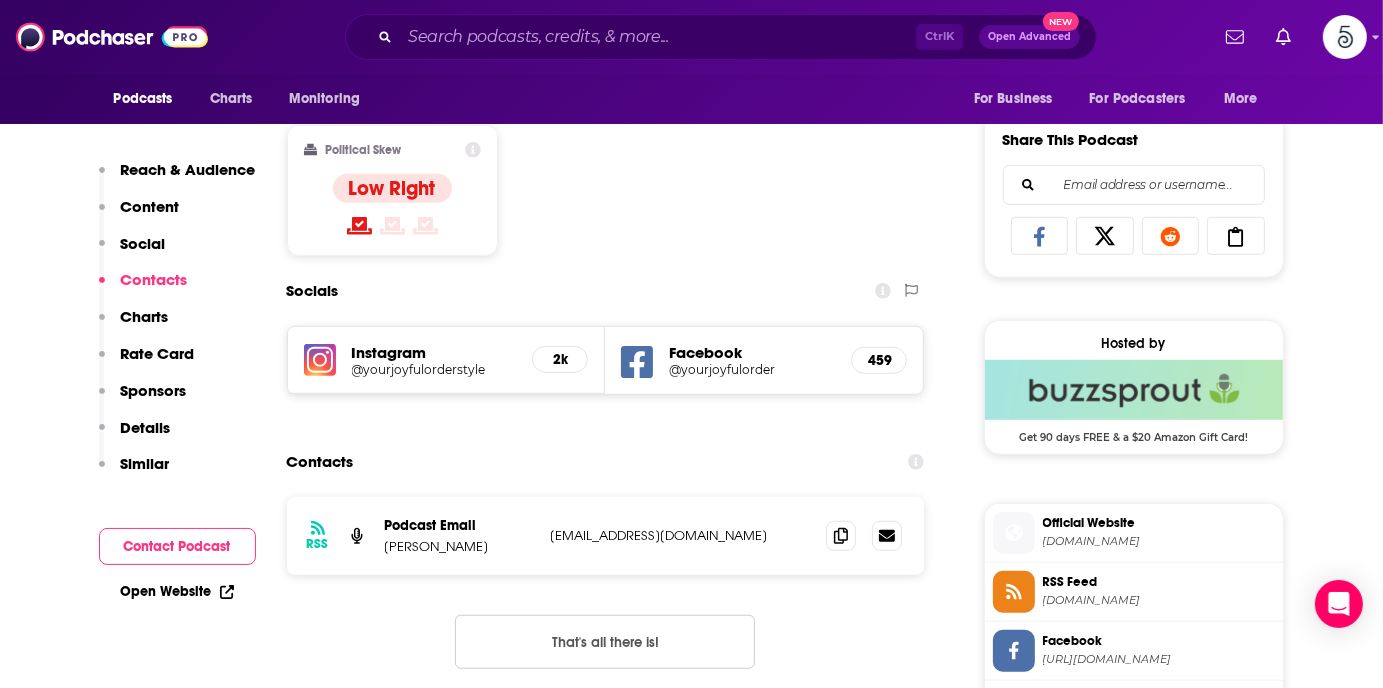 scroll, scrollTop: 1382, scrollLeft: 0, axis: vertical 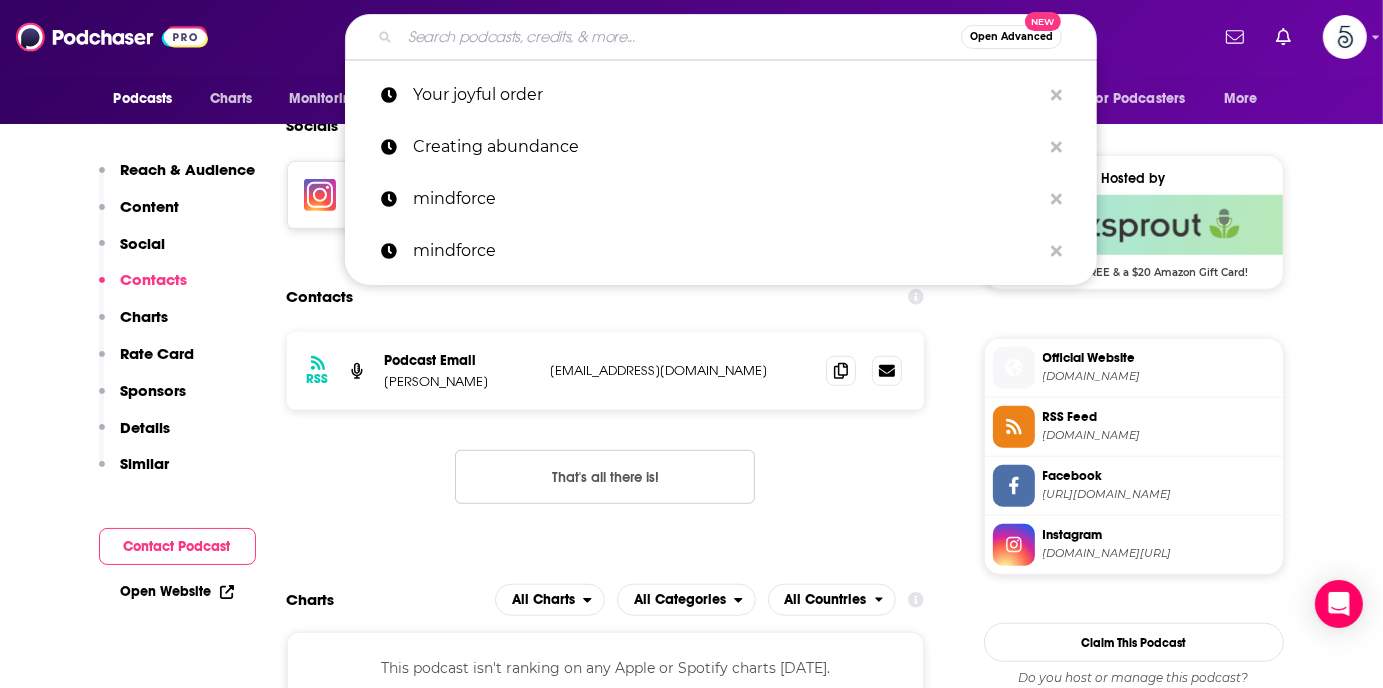 click at bounding box center (680, 37) 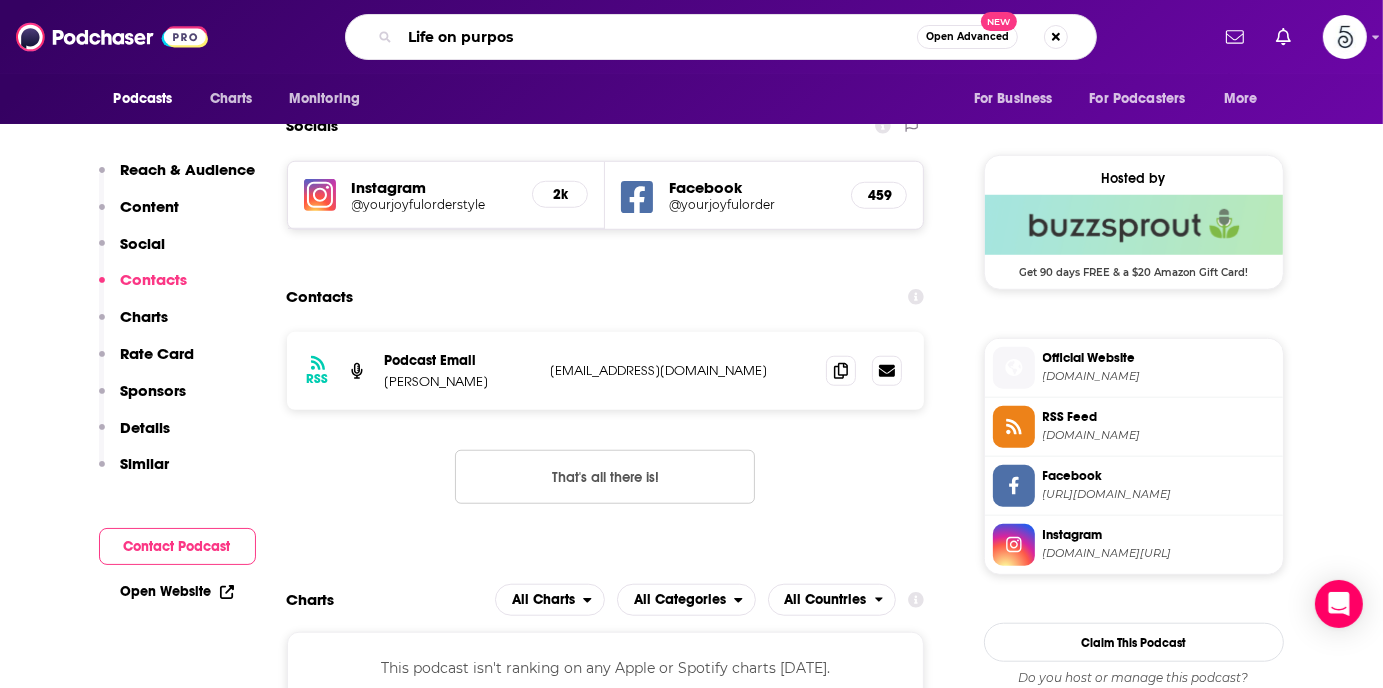 type on "Life on purpose" 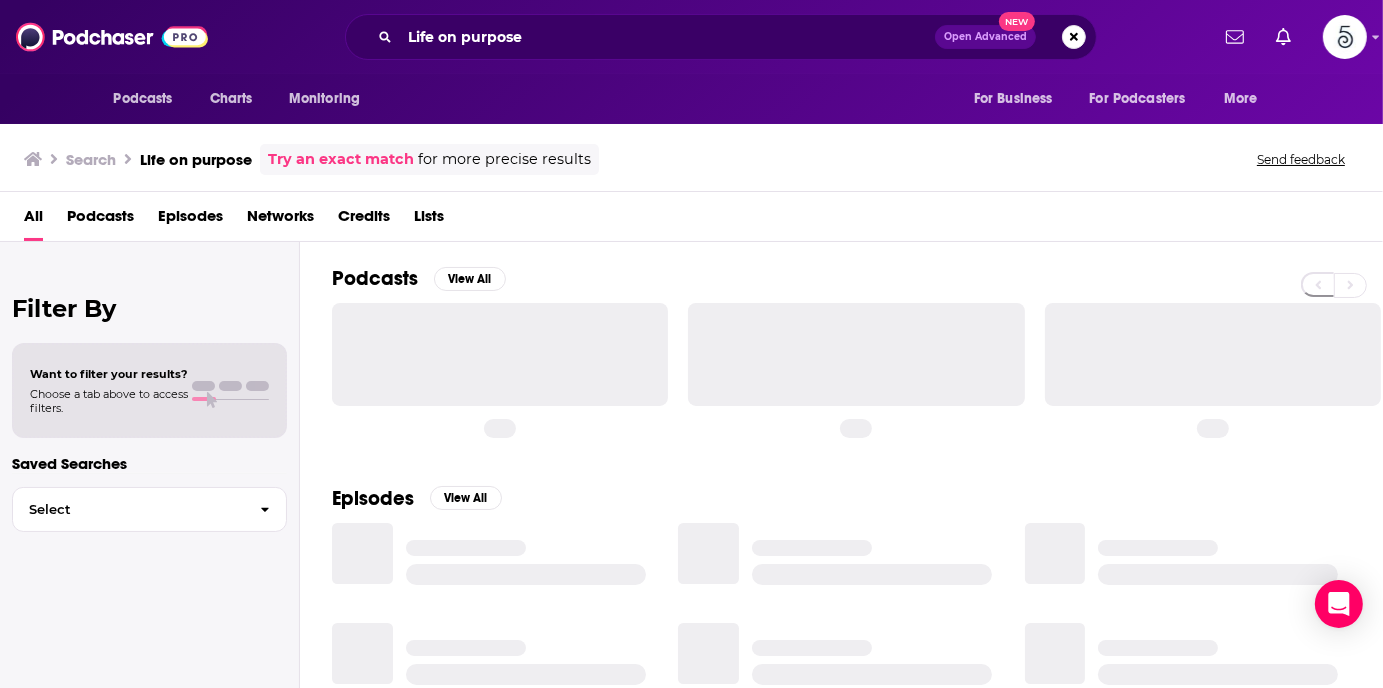 scroll, scrollTop: 0, scrollLeft: 0, axis: both 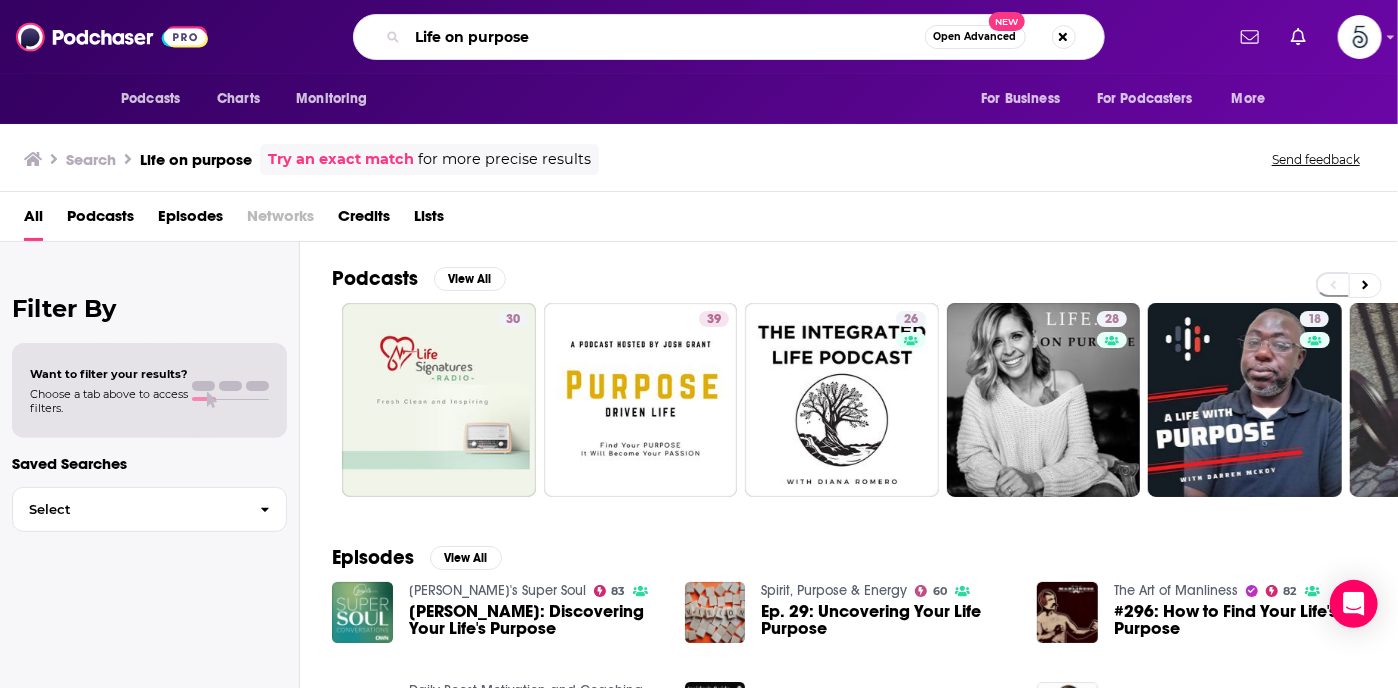 click on "Life on purpose" at bounding box center [666, 37] 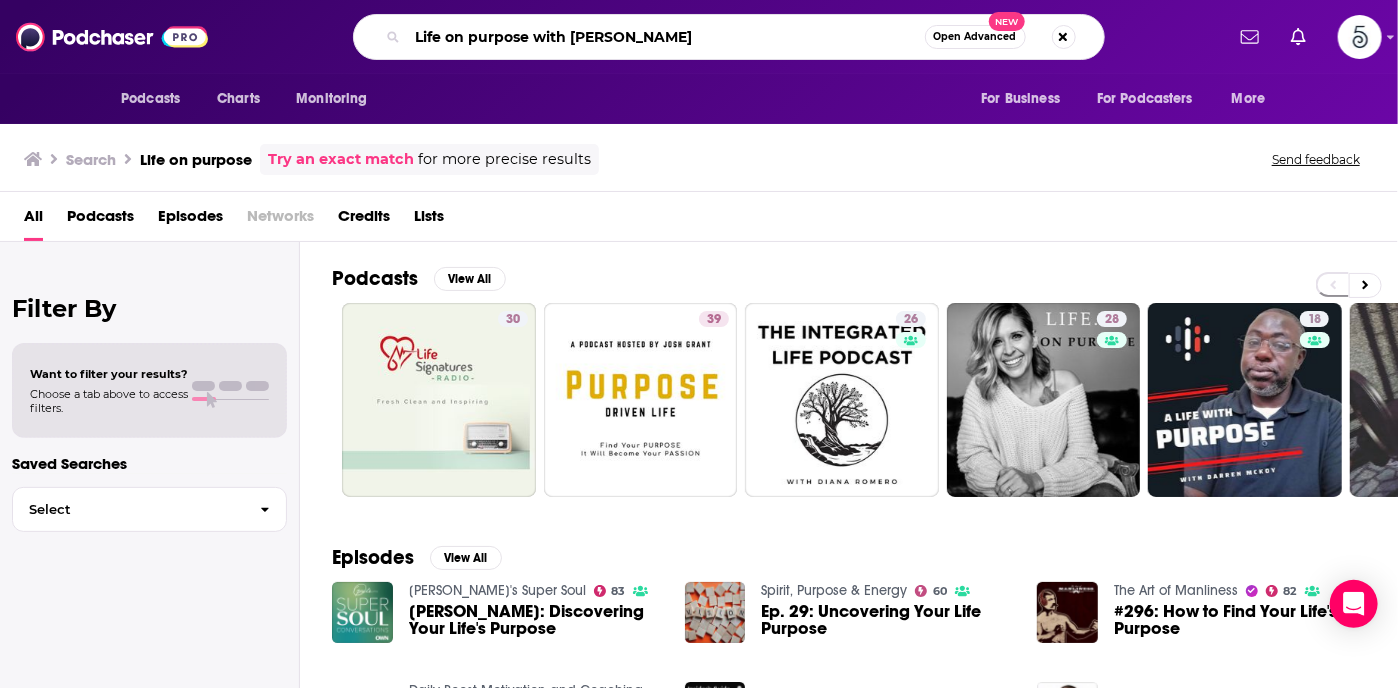type on "Life on purpose with [PERSON_NAME]" 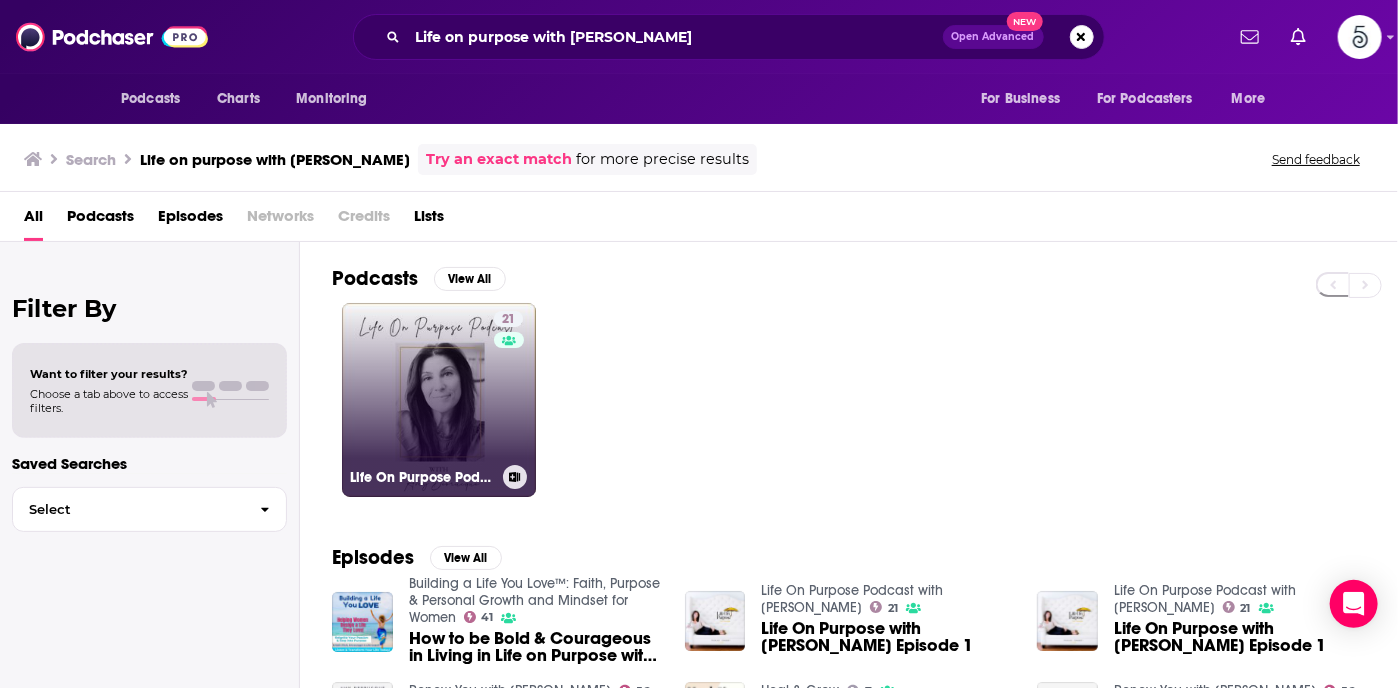 click on "21 Life On Purpose Podcast with [PERSON_NAME]" at bounding box center [439, 400] 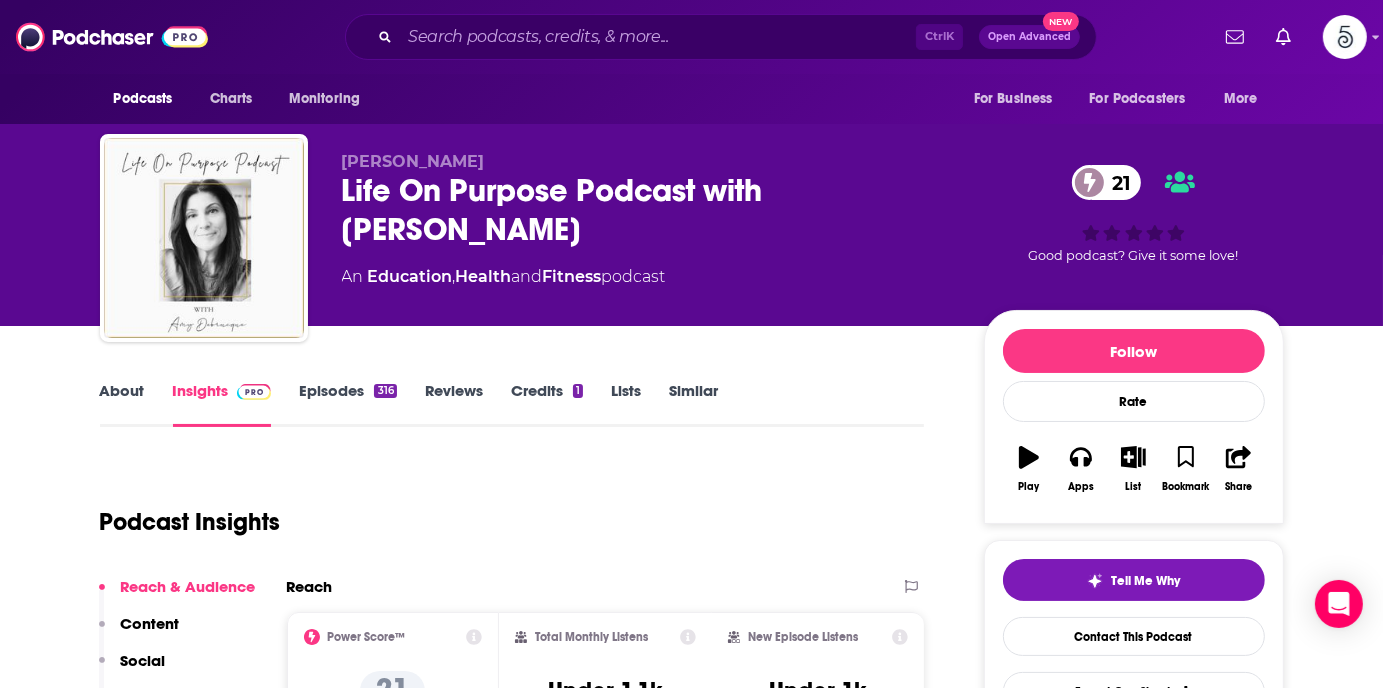 click on "Episodes 316" at bounding box center [347, 404] 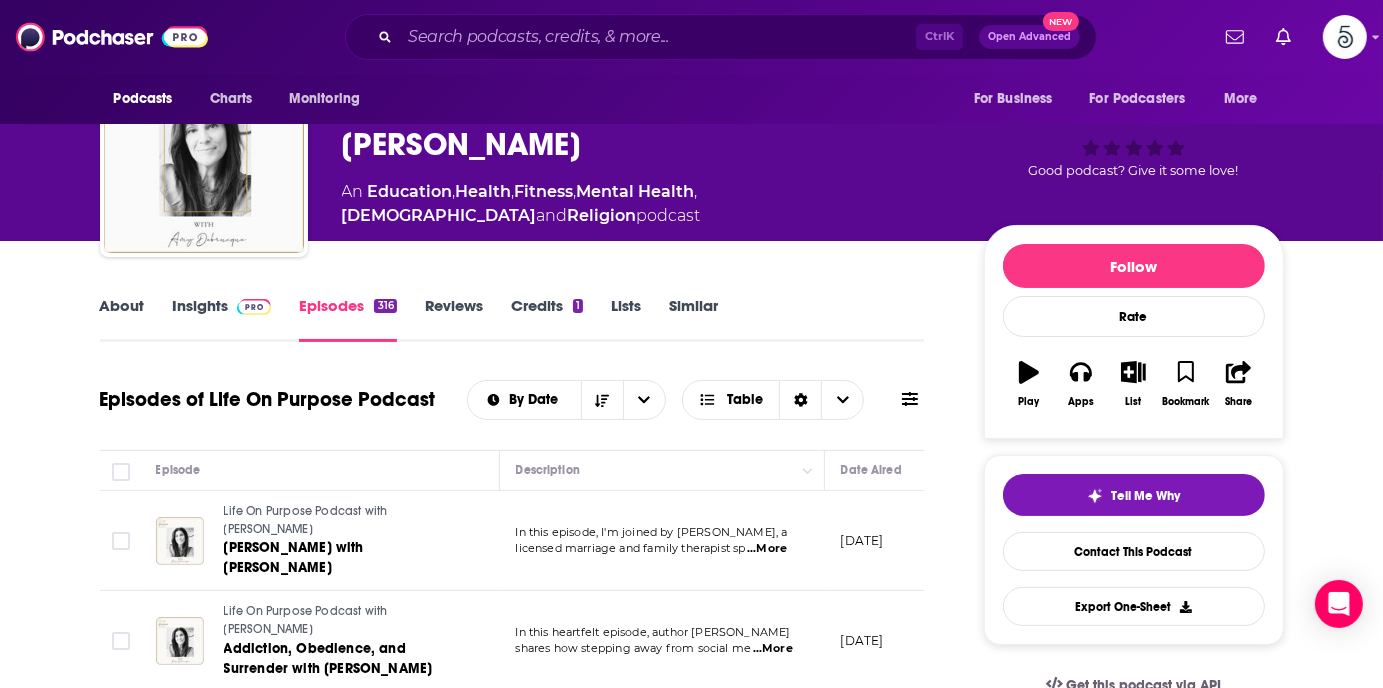 scroll, scrollTop: 0, scrollLeft: 0, axis: both 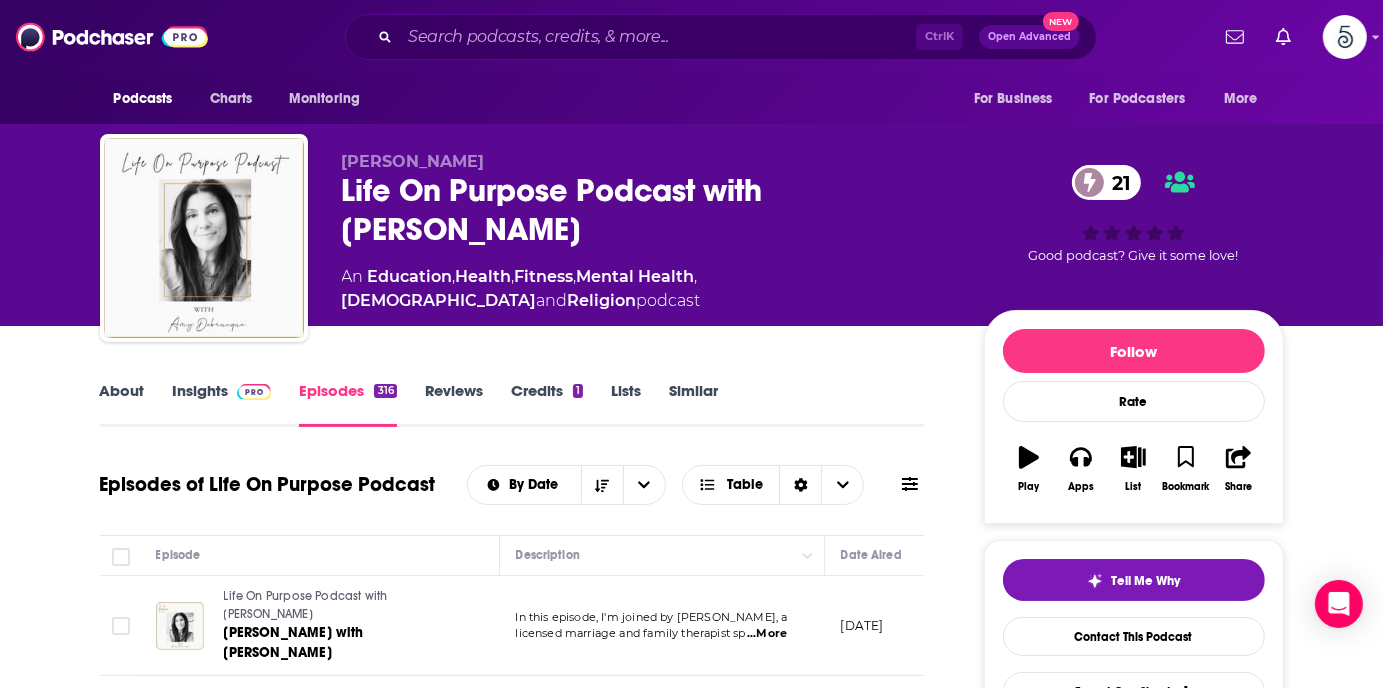 click on "Insights" at bounding box center (222, 404) 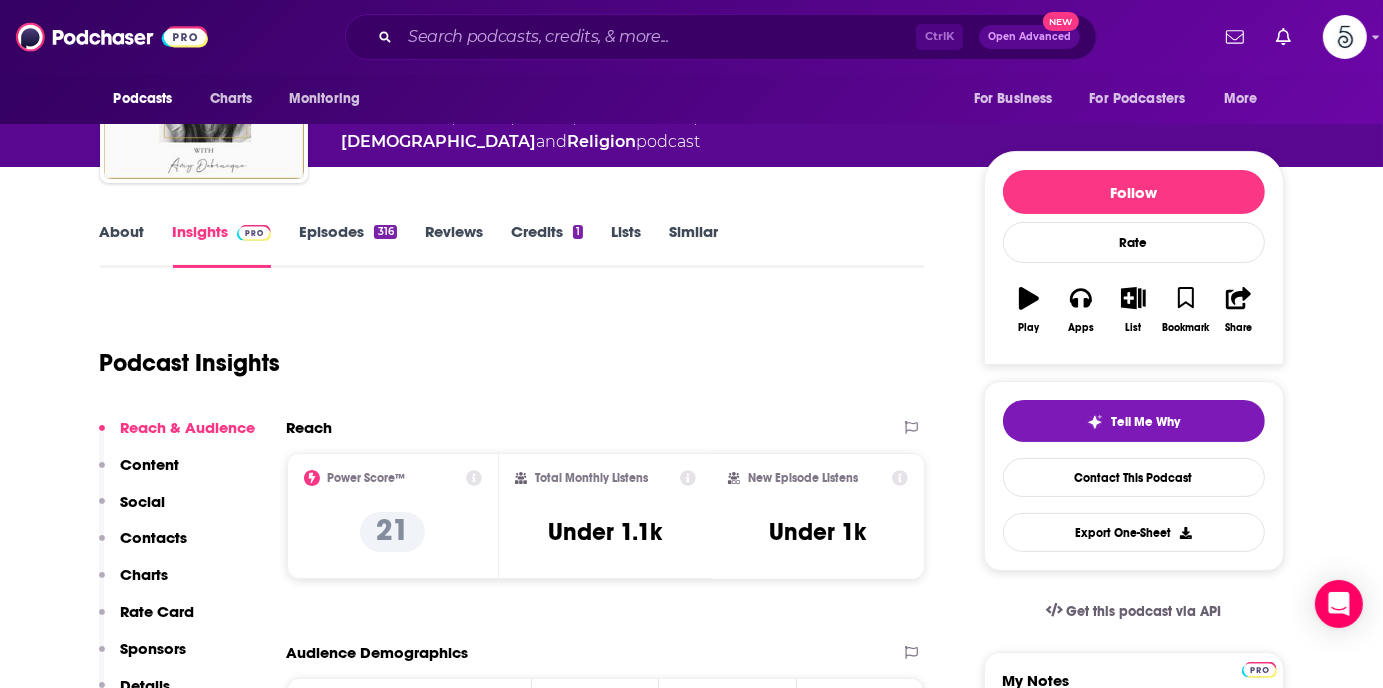 scroll, scrollTop: 224, scrollLeft: 0, axis: vertical 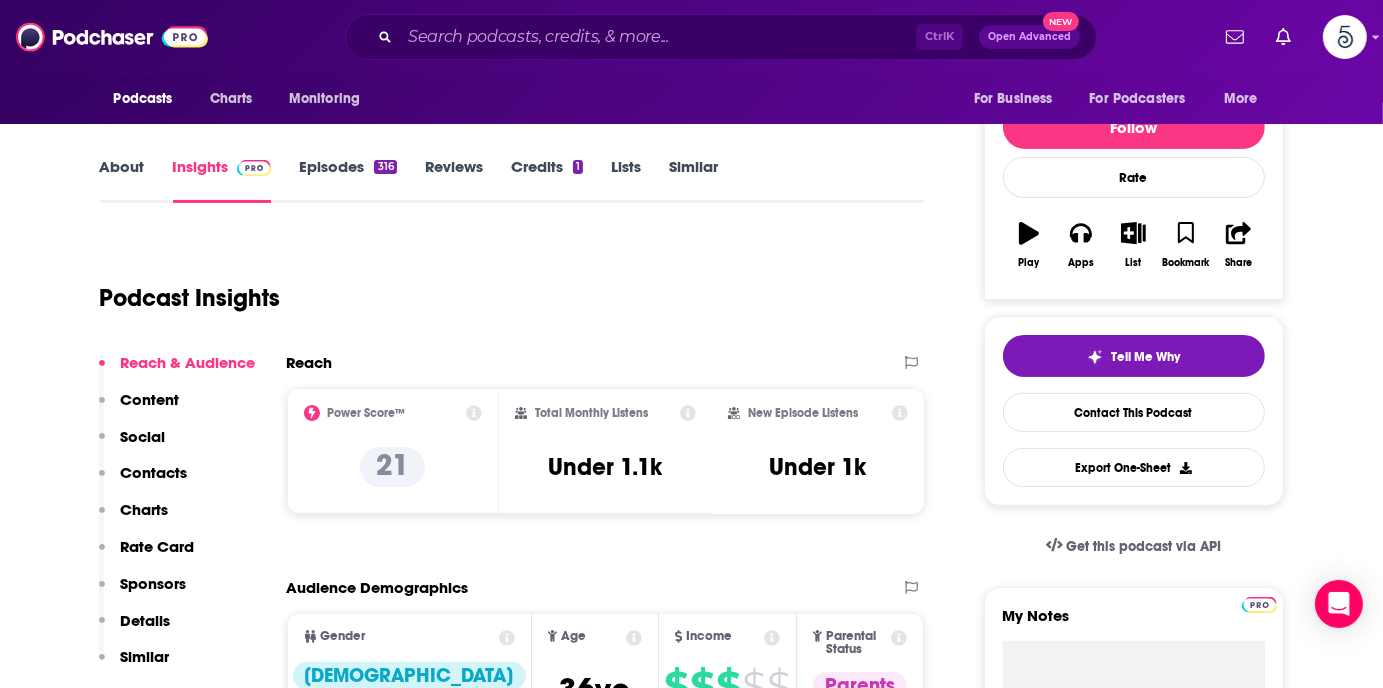 click on "Contacts" at bounding box center (154, 472) 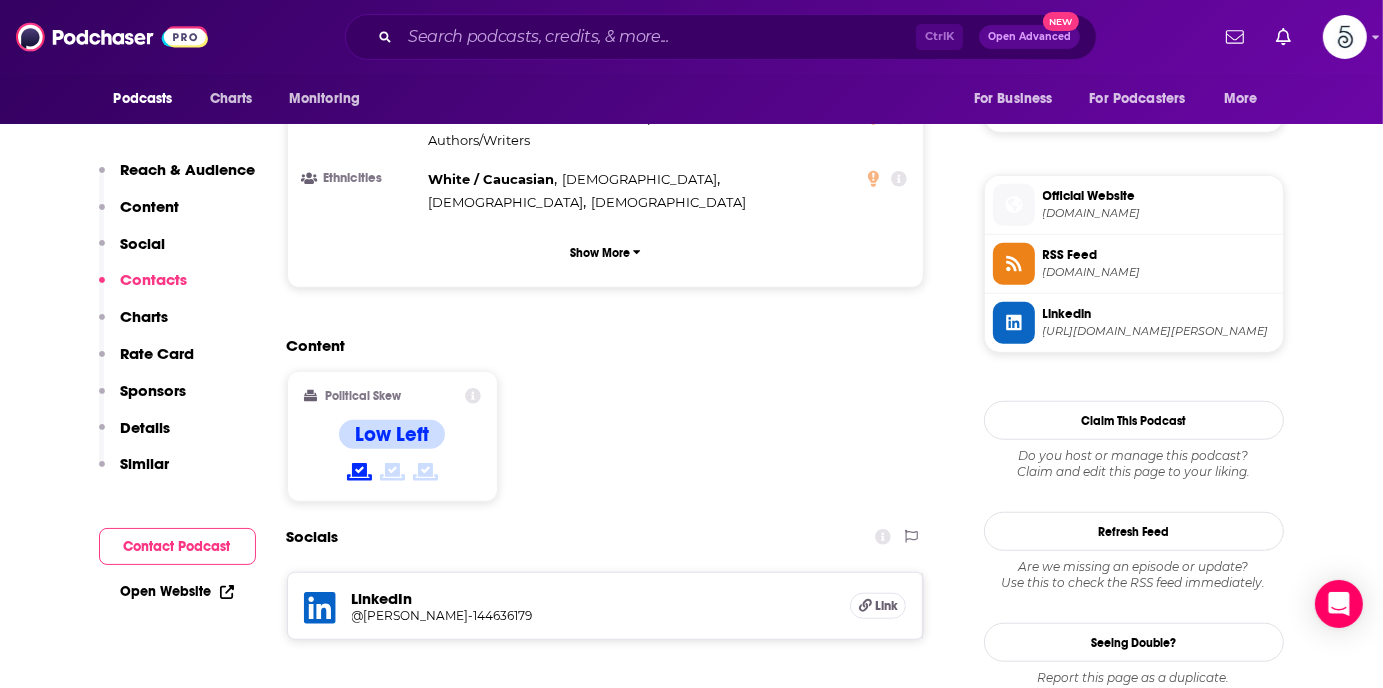 scroll, scrollTop: 1648, scrollLeft: 0, axis: vertical 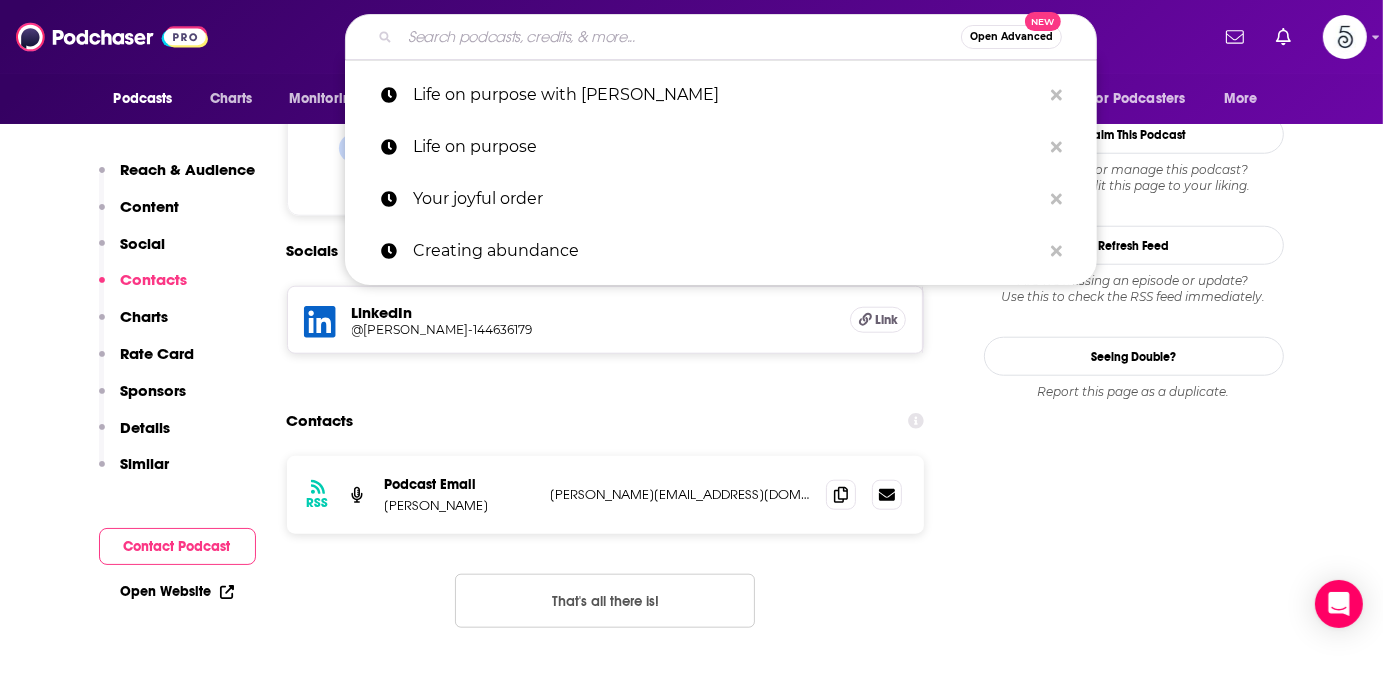 click at bounding box center [680, 37] 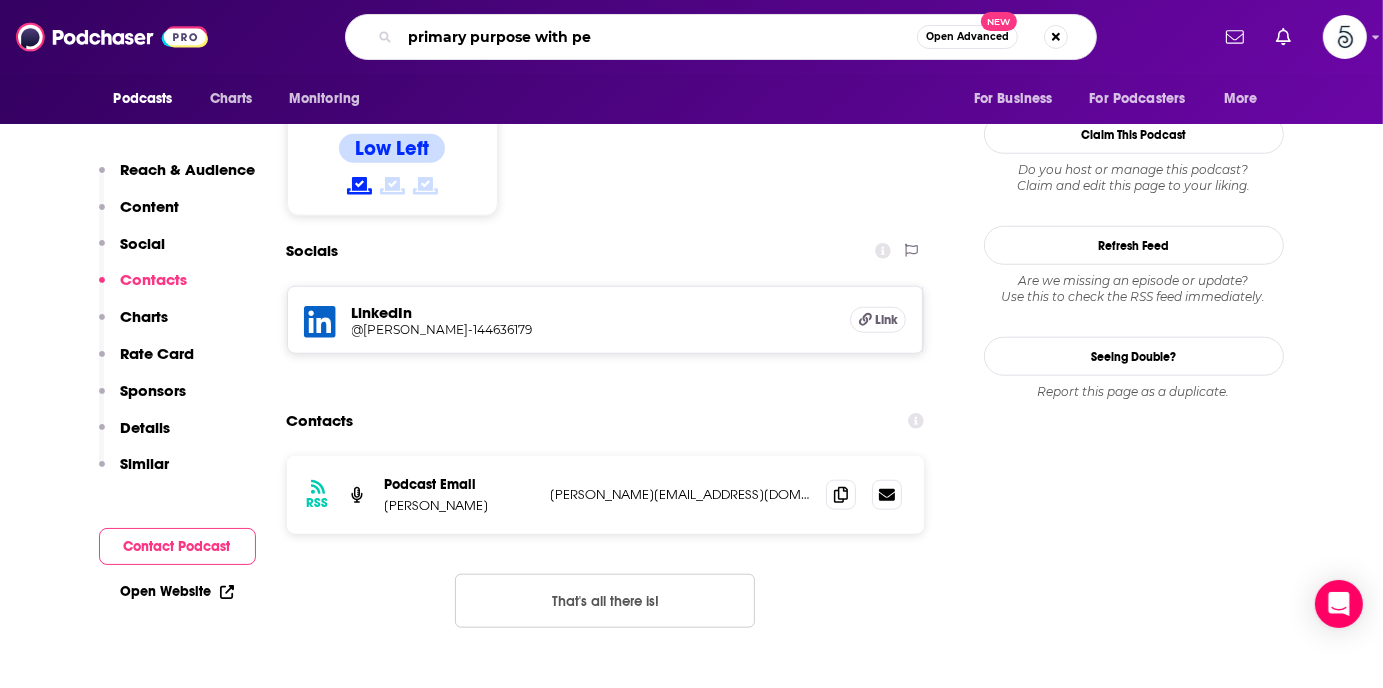 type on "primary purpose with pej" 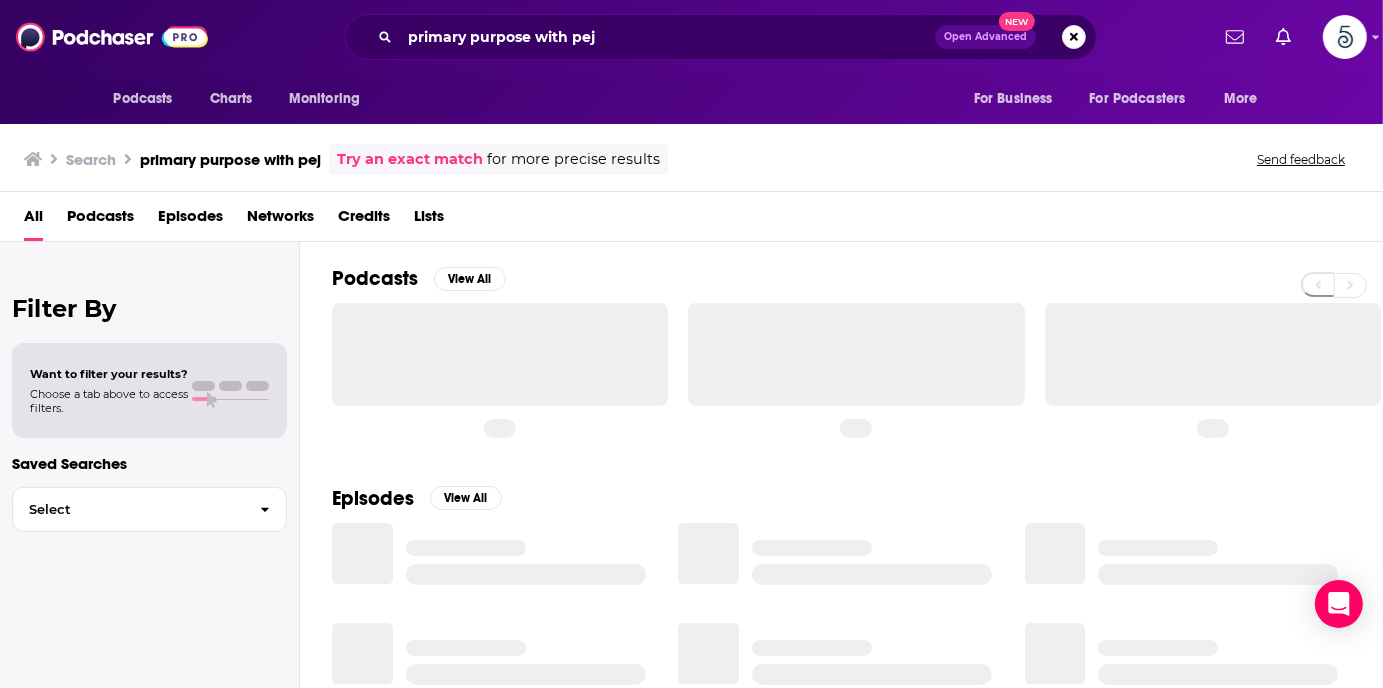 scroll, scrollTop: 0, scrollLeft: 0, axis: both 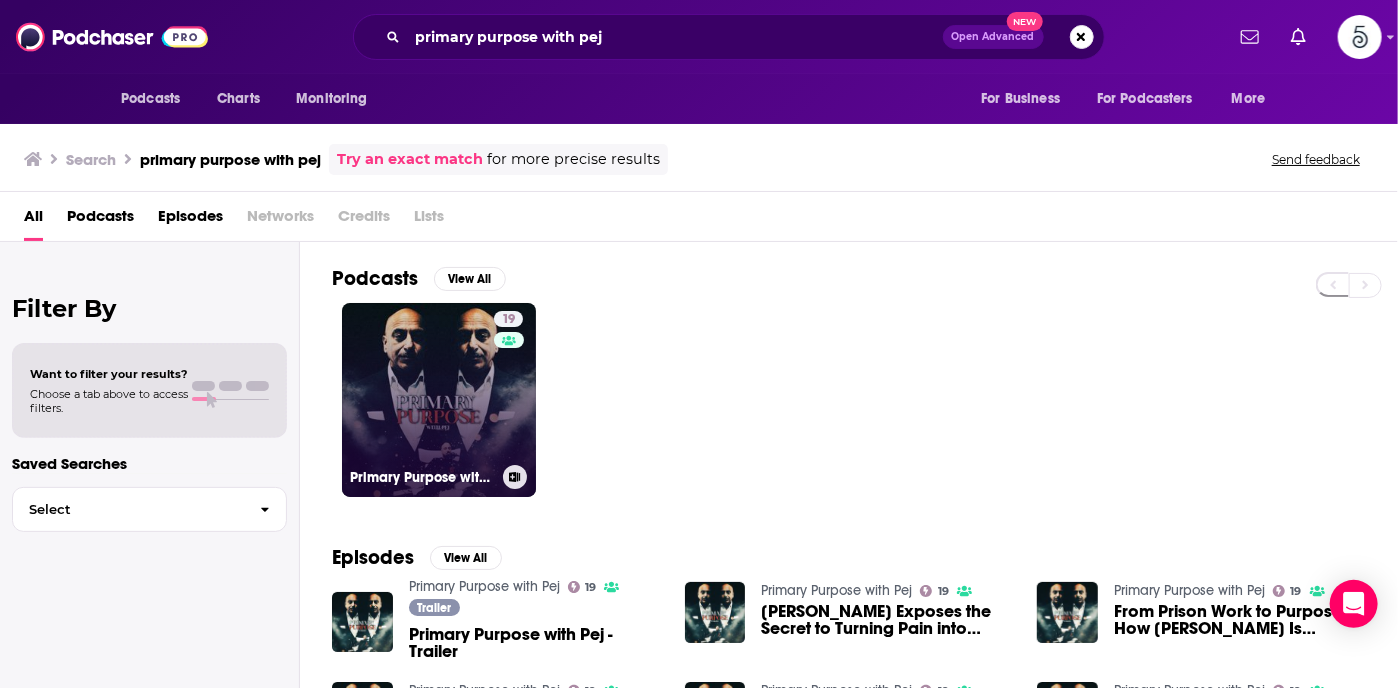 click on "19 Primary Purpose with Pej" at bounding box center [439, 400] 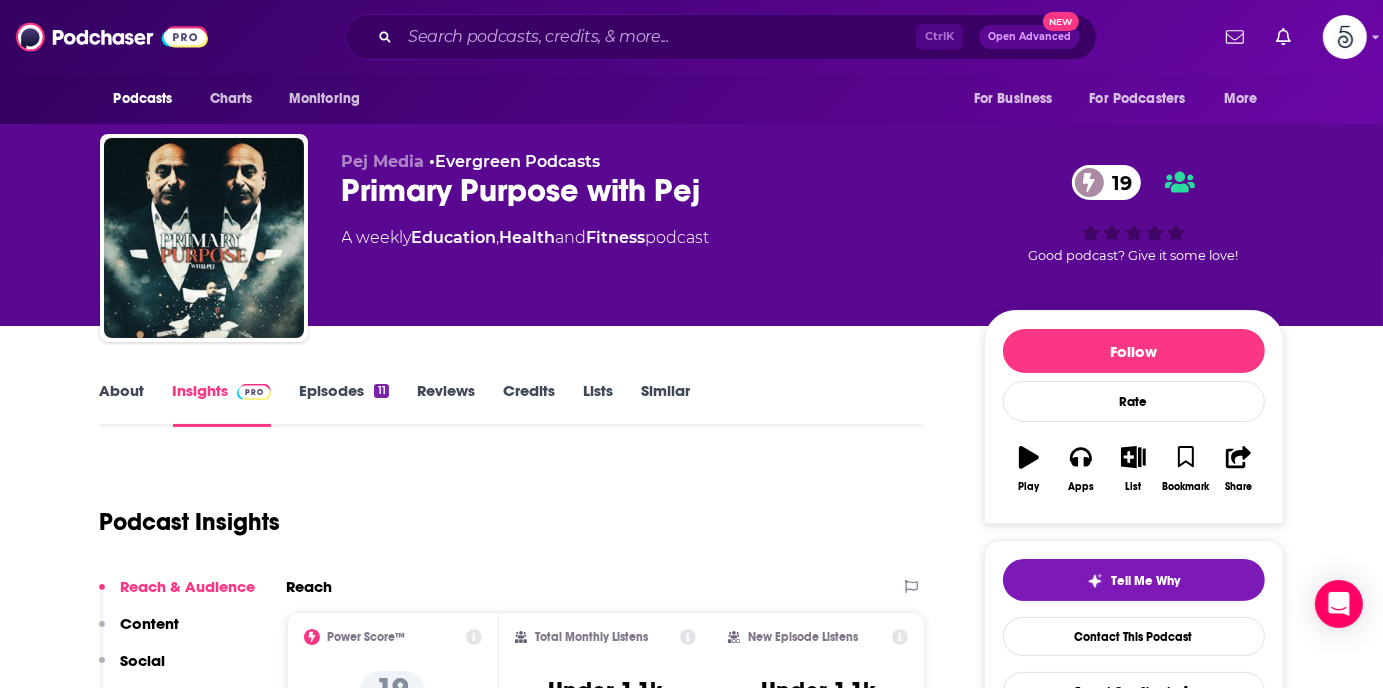 click on "Episodes 11" at bounding box center (343, 404) 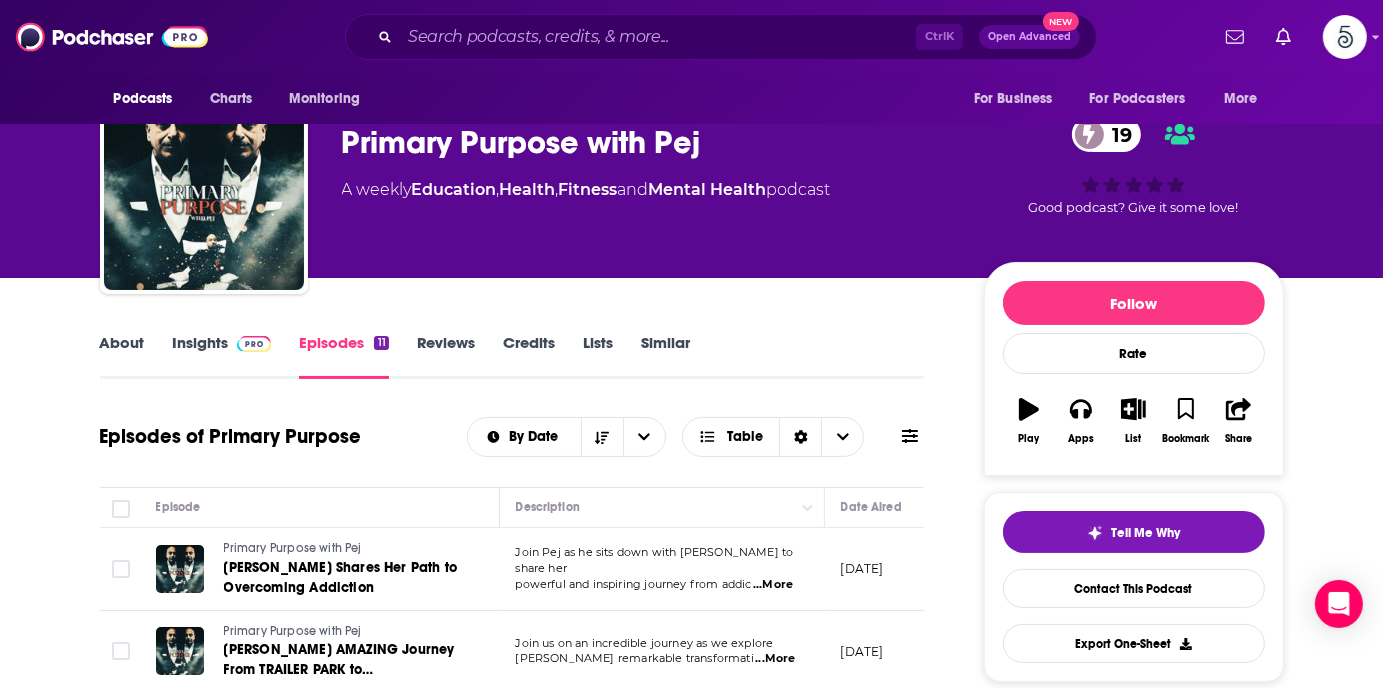 scroll, scrollTop: 0, scrollLeft: 0, axis: both 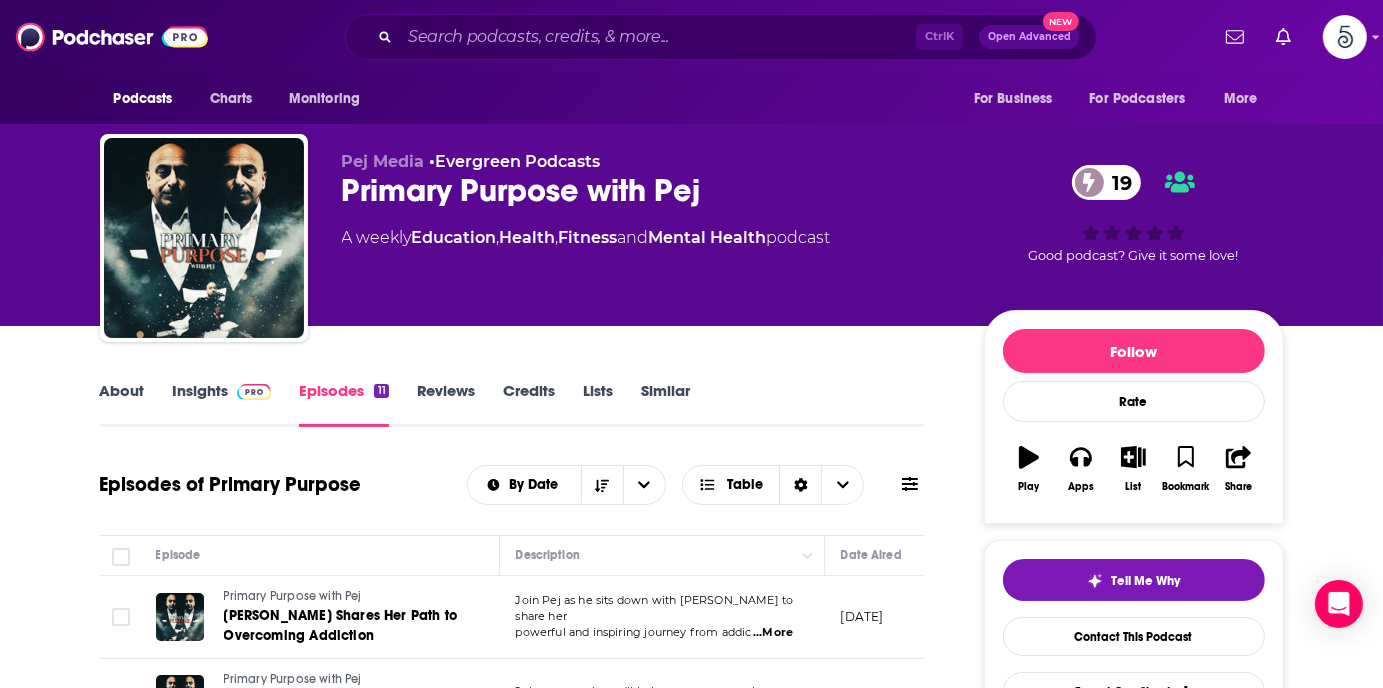 click on "About" at bounding box center [122, 404] 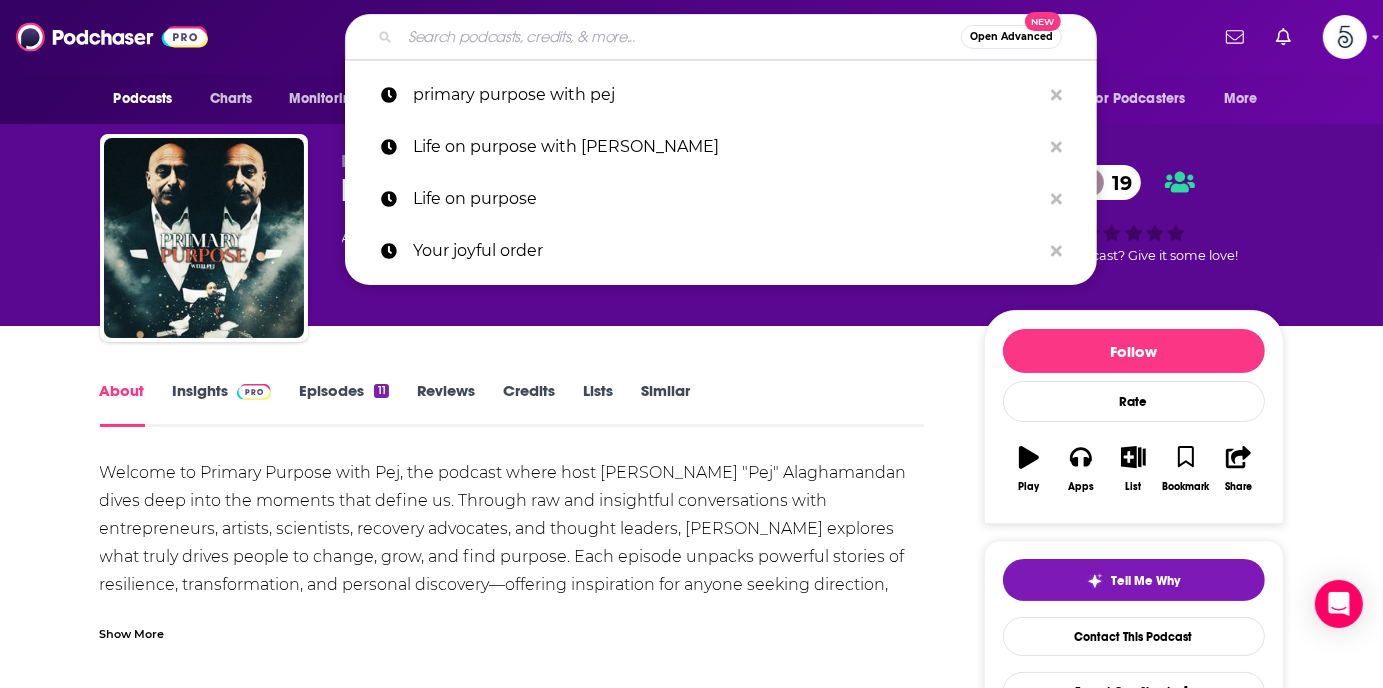 click at bounding box center [680, 37] 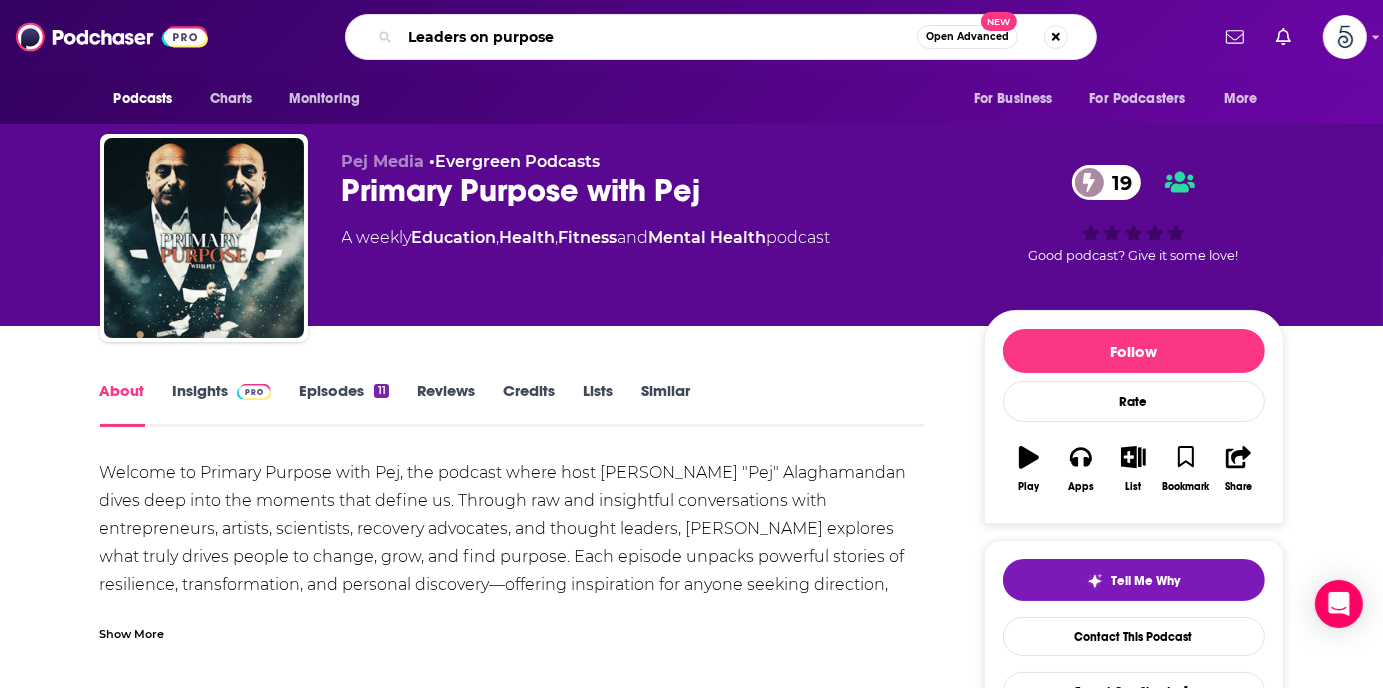 type on "Leaders on purpose" 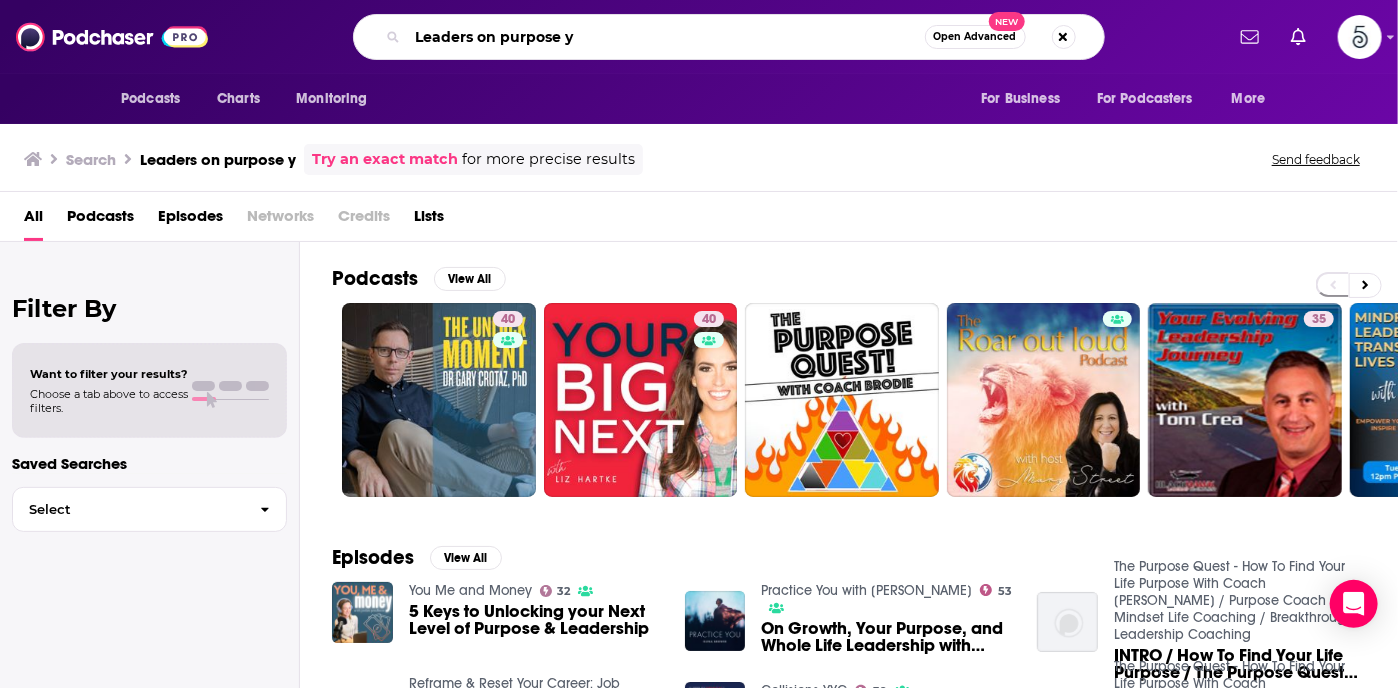 click on "Leaders on purpose y" at bounding box center (666, 37) 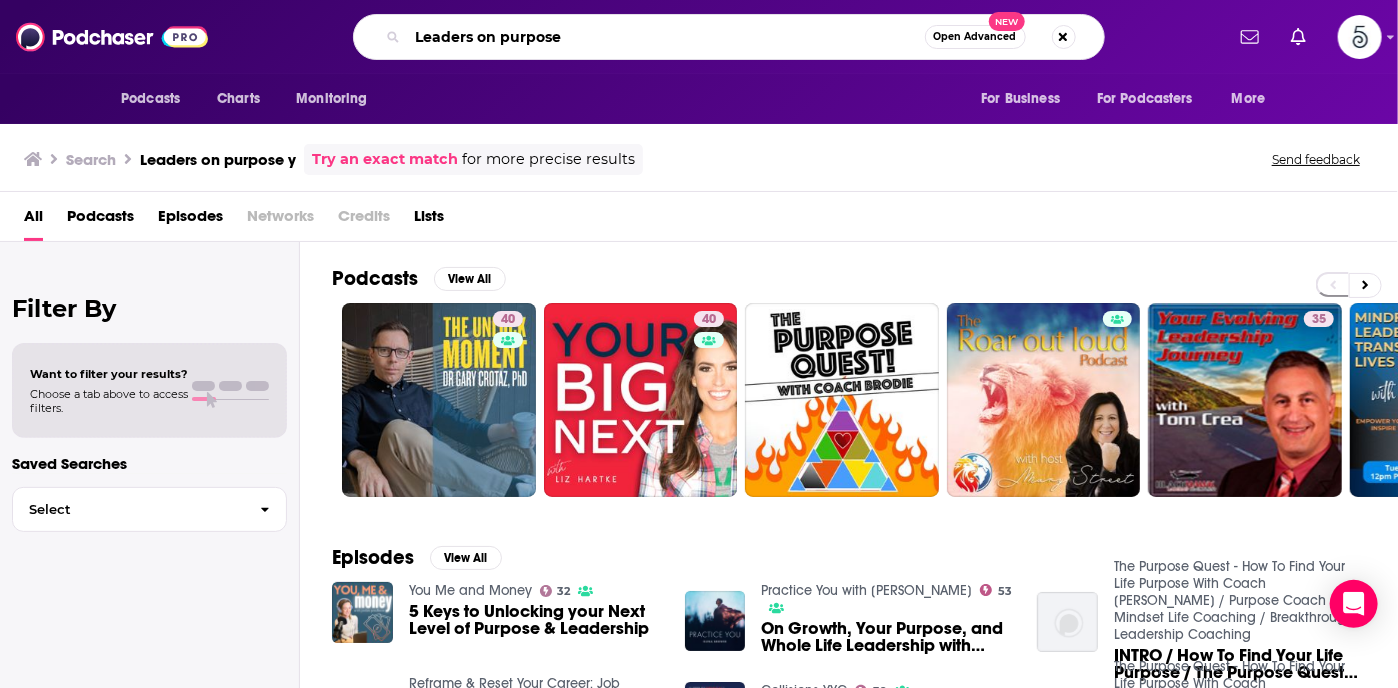 type on "Leaders on purpose" 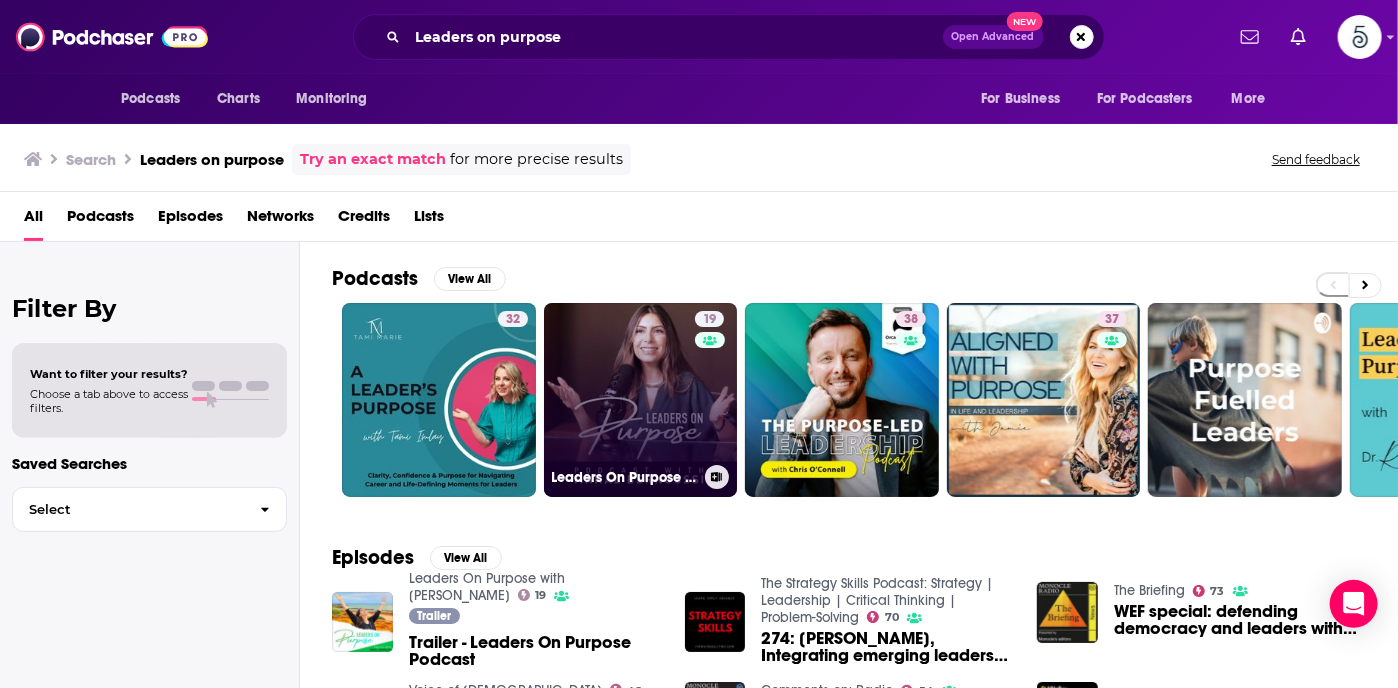 click on "19 Leaders On Purpose with [PERSON_NAME]" at bounding box center (641, 400) 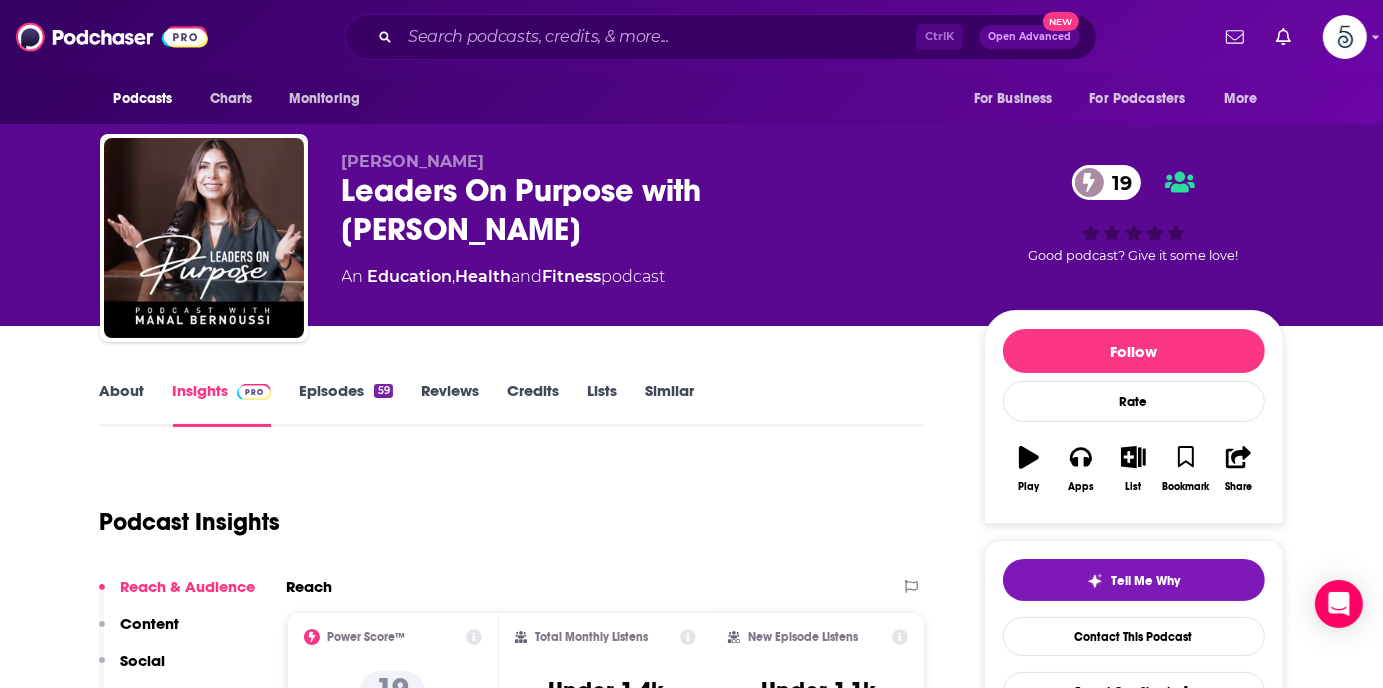 click on "Episodes 59" at bounding box center [345, 404] 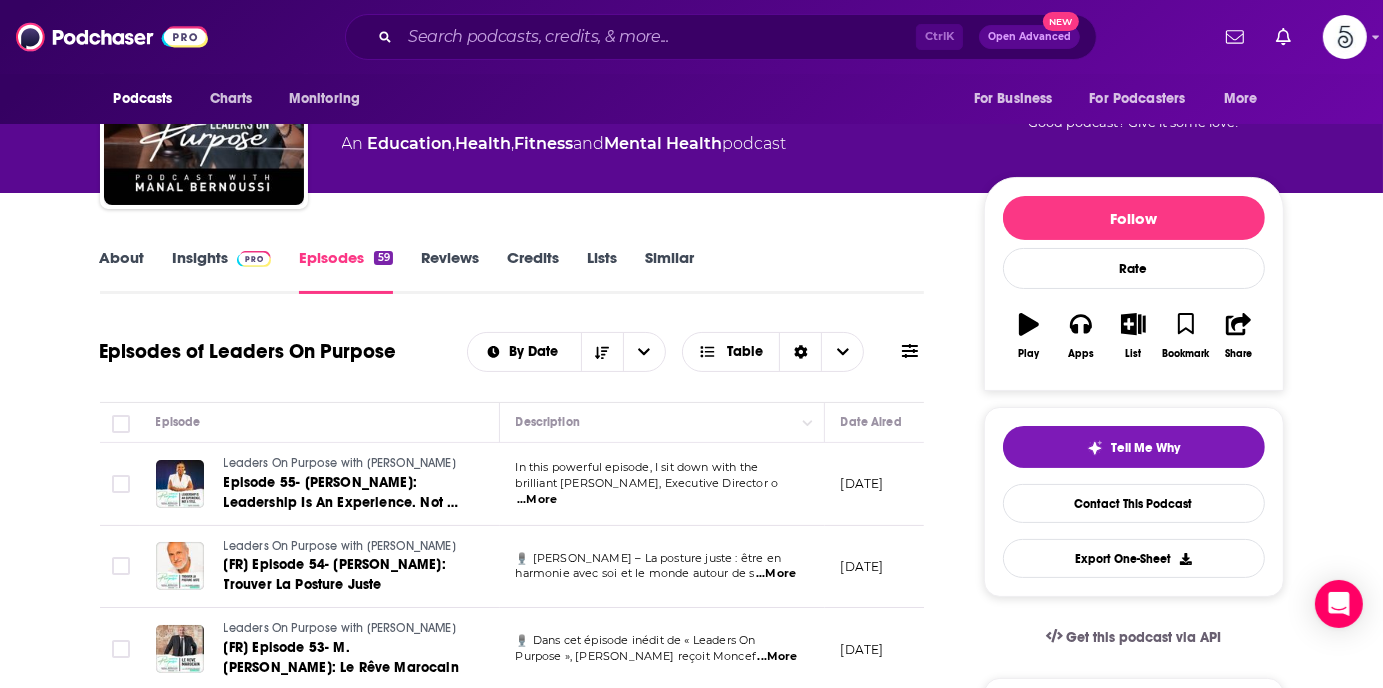 scroll, scrollTop: 71, scrollLeft: 0, axis: vertical 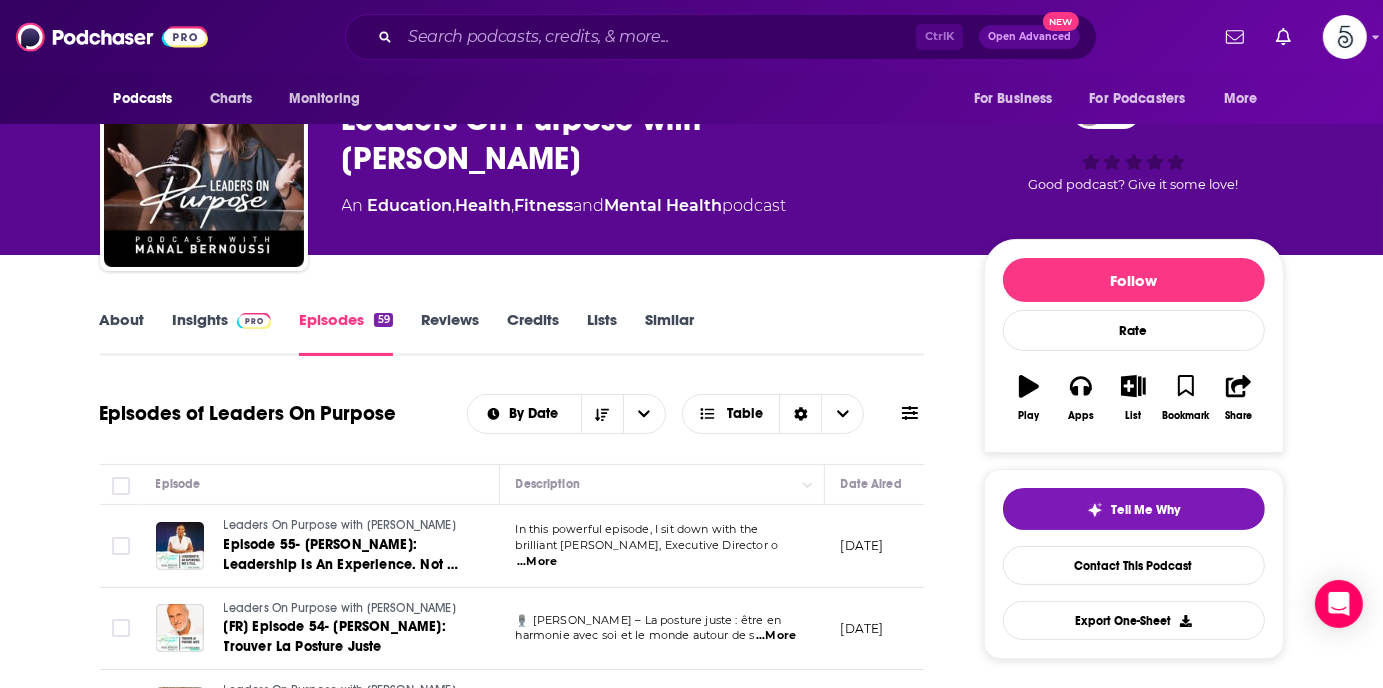 click on "...More" at bounding box center [537, 562] 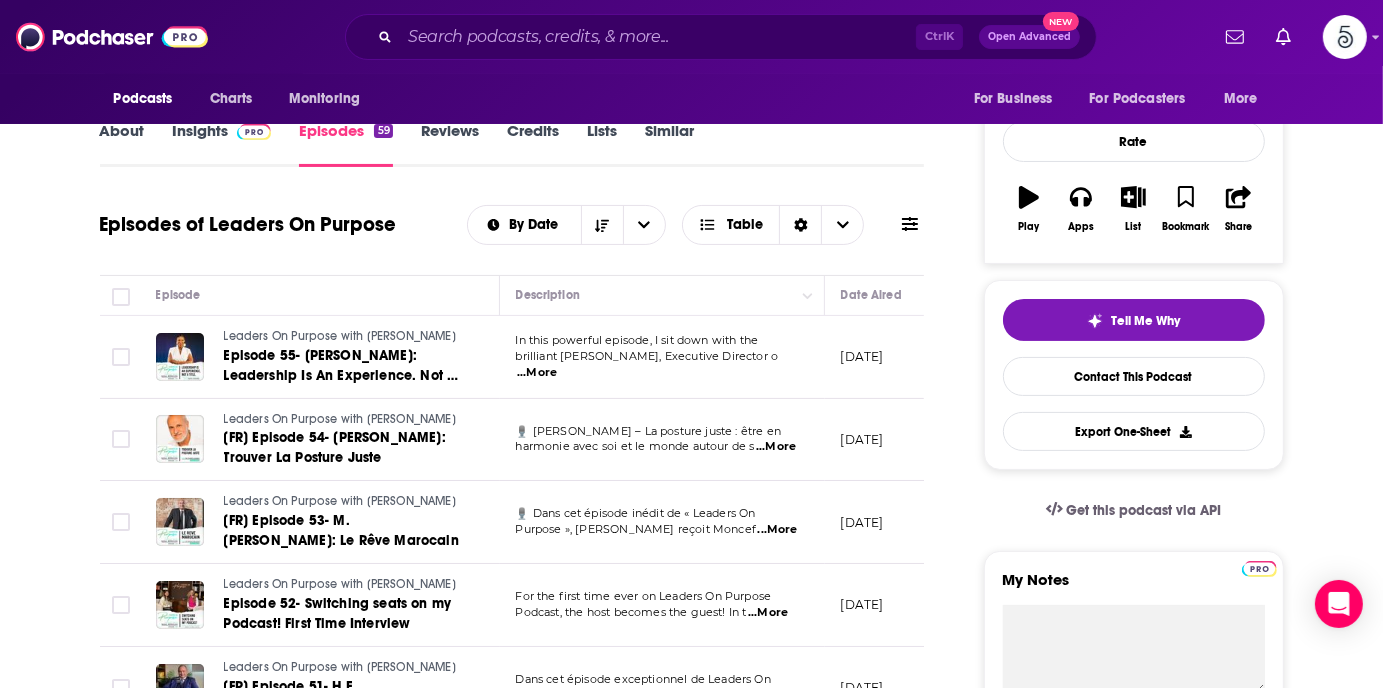 scroll, scrollTop: 319, scrollLeft: 0, axis: vertical 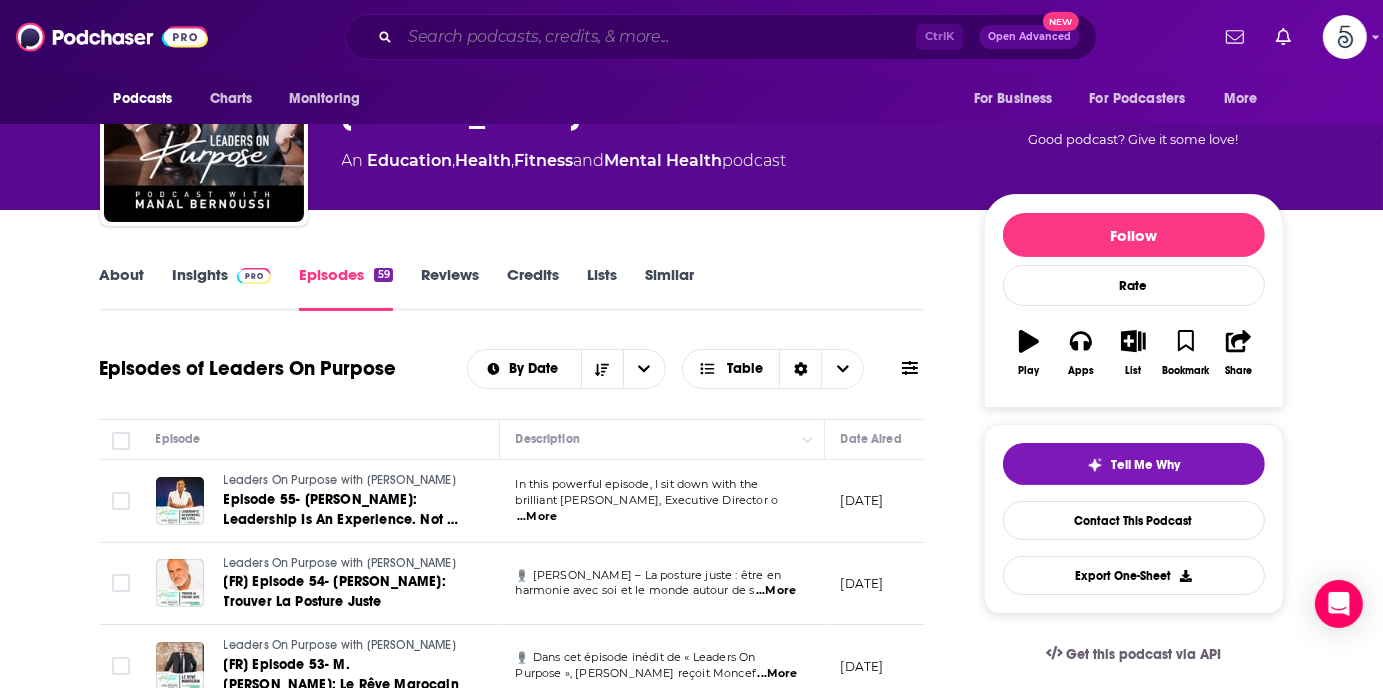 click at bounding box center [658, 37] 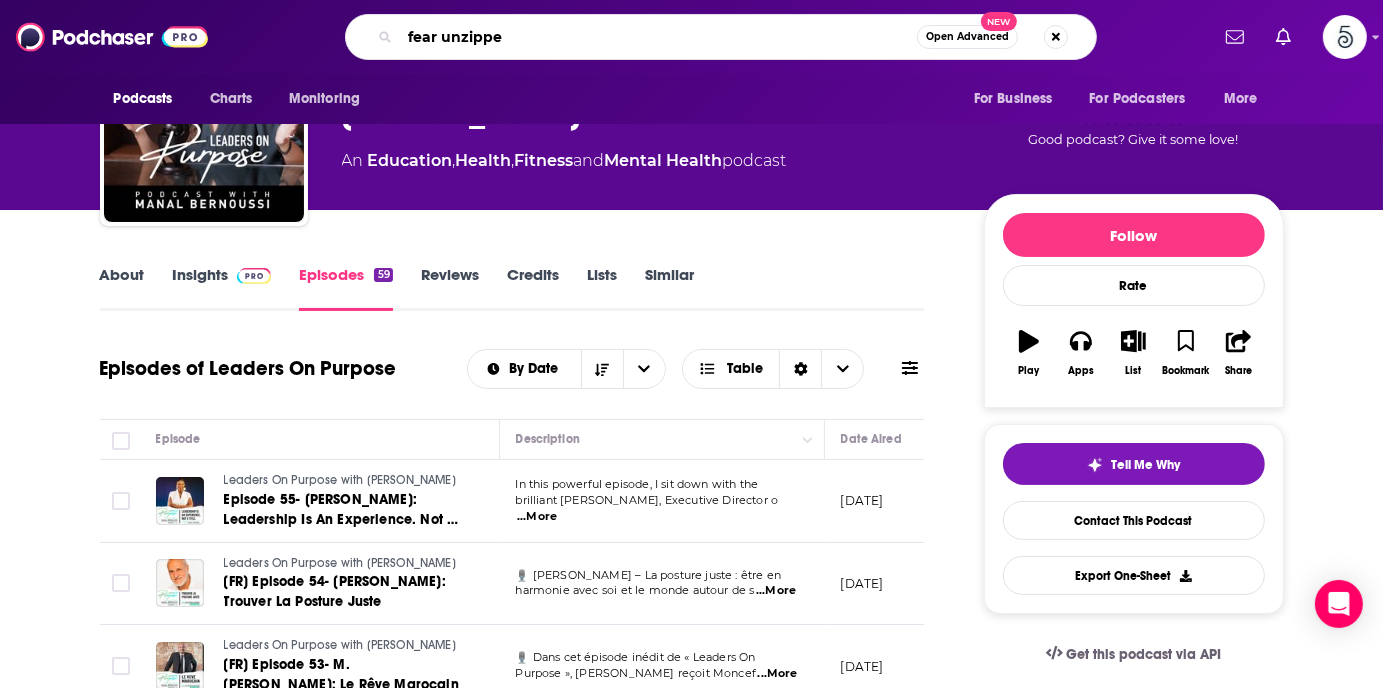 type on "fear unzipped" 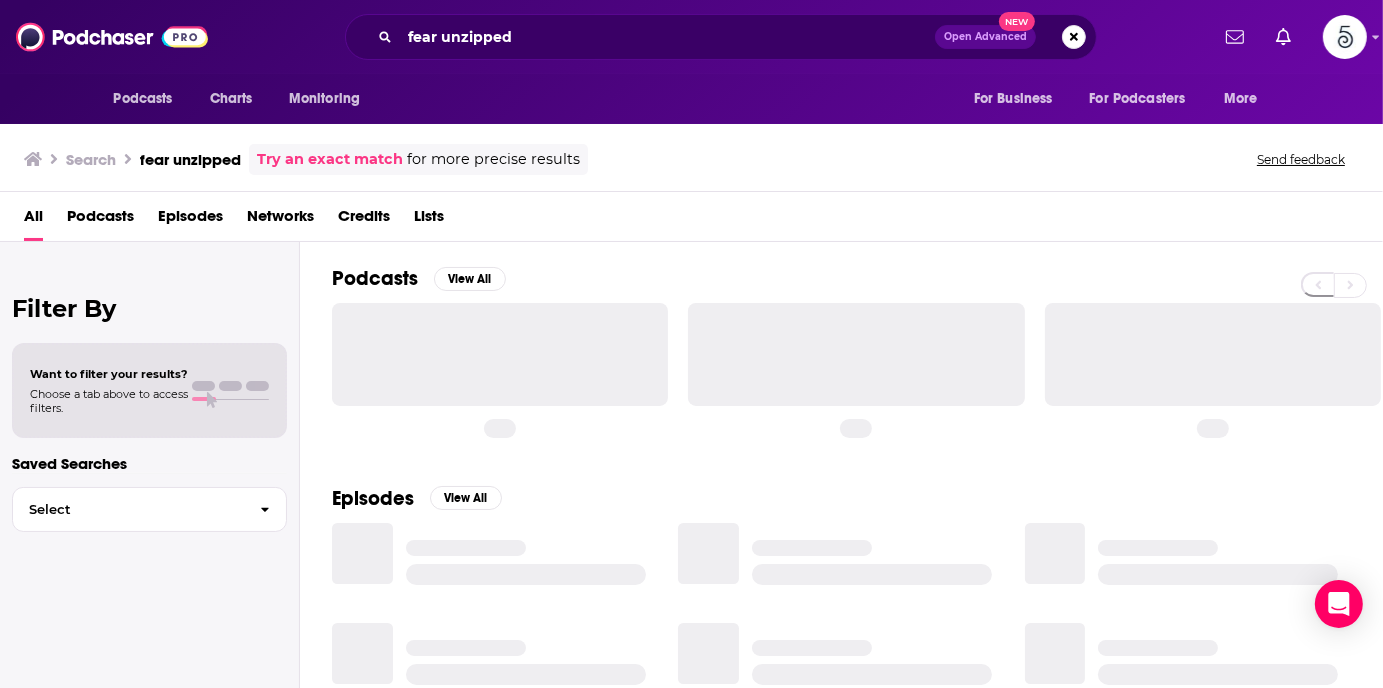 scroll, scrollTop: 0, scrollLeft: 0, axis: both 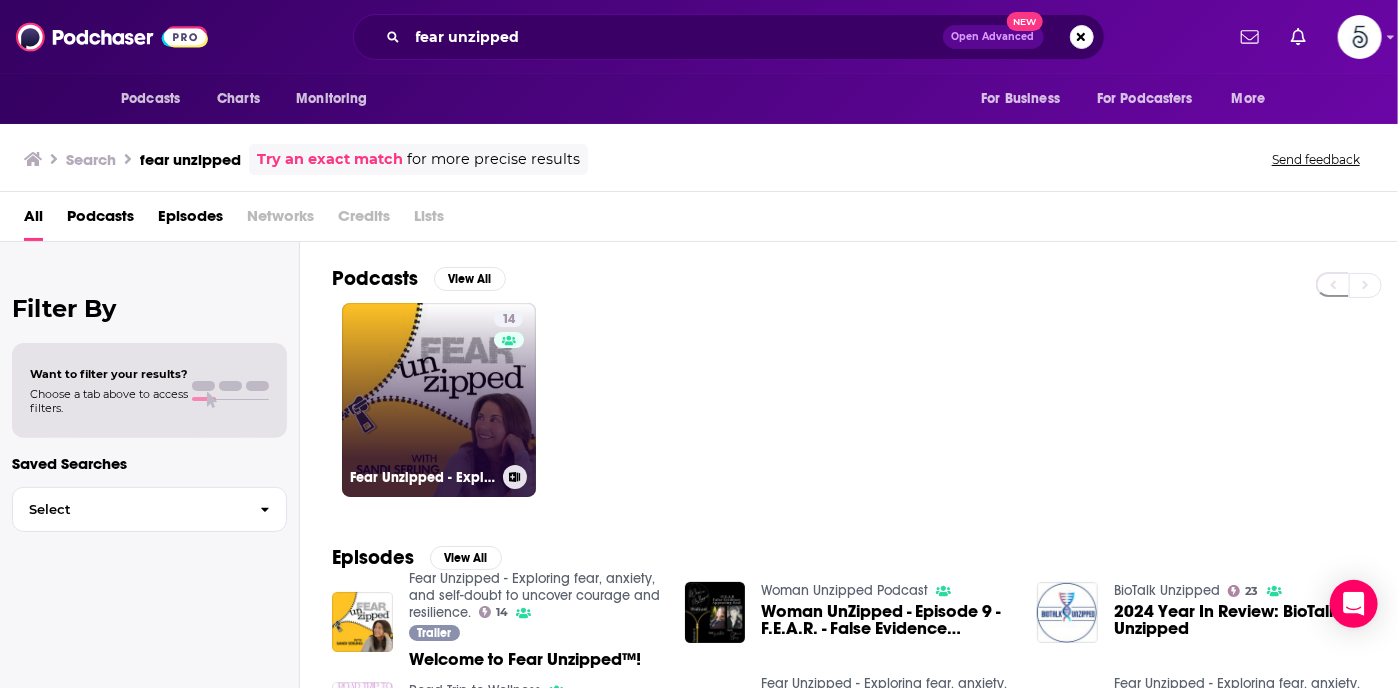 click on "14 Fear Unzipped - Exploring fear, anxiety, and self-doubt to uncover courage and resilience." at bounding box center [439, 400] 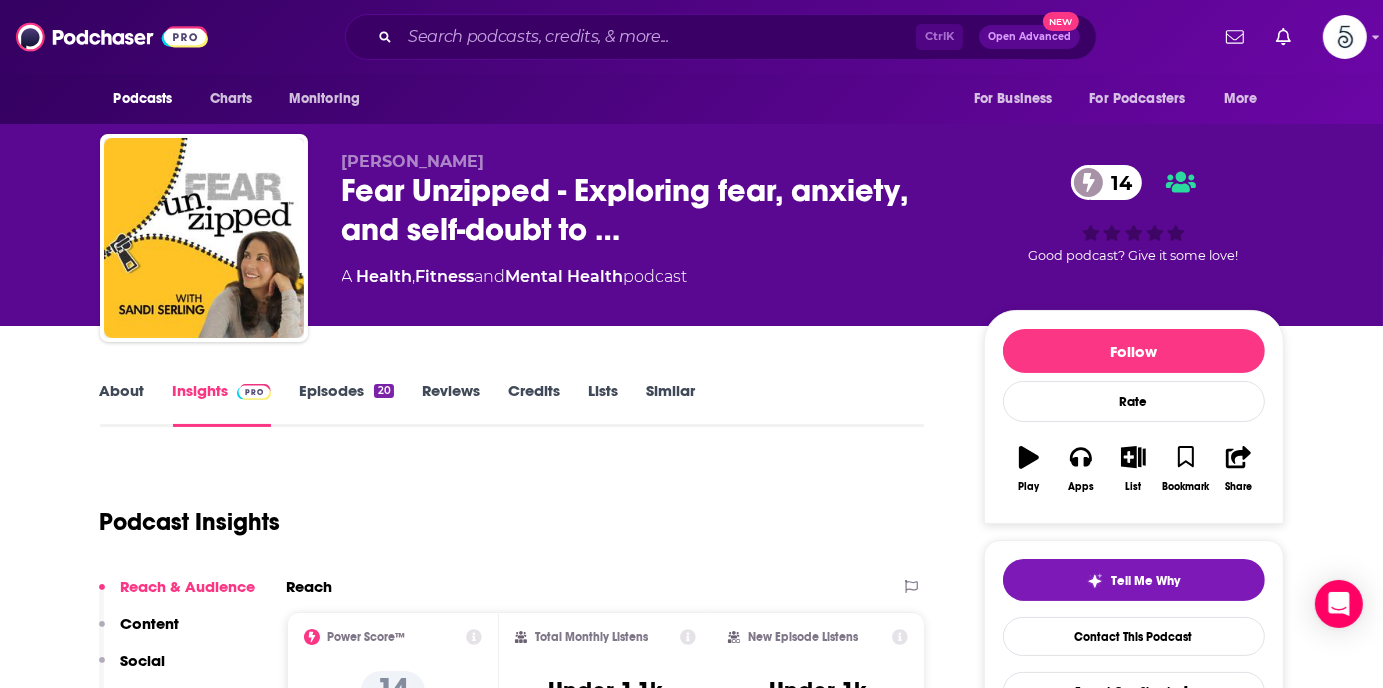 click on "Episodes 20" at bounding box center (346, 404) 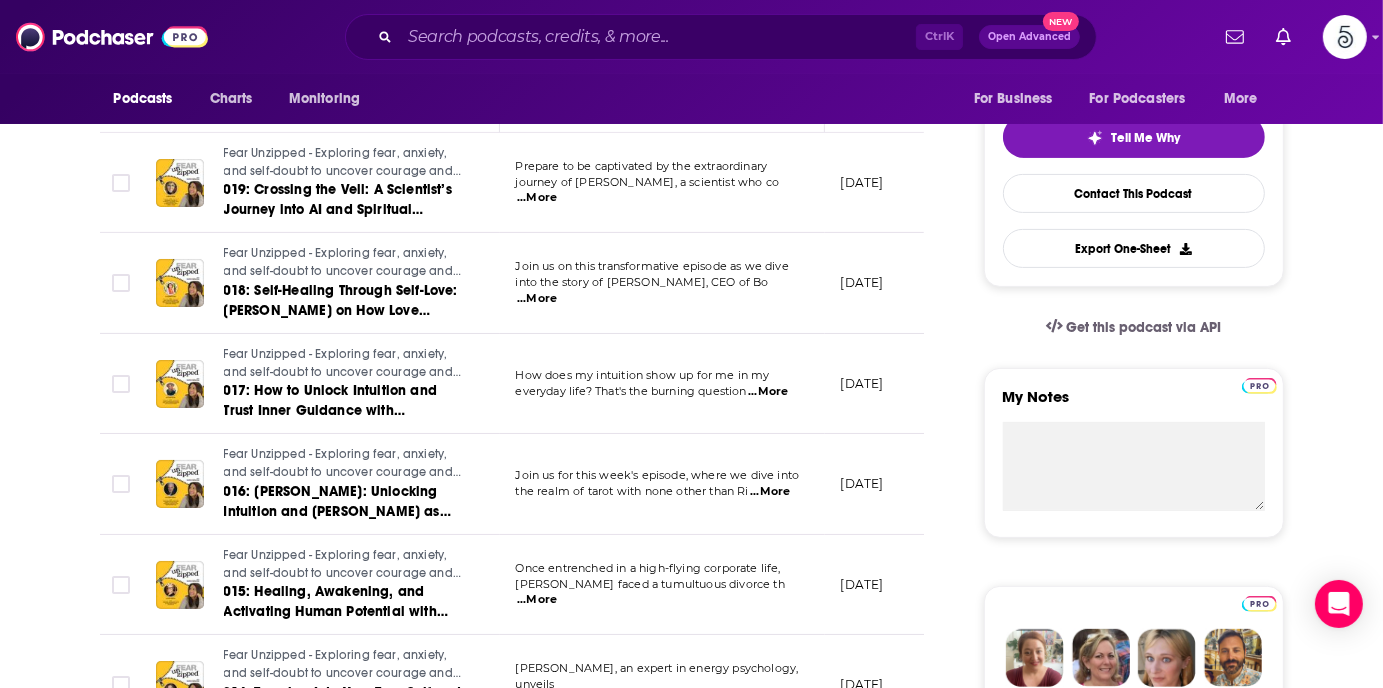 scroll, scrollTop: 0, scrollLeft: 0, axis: both 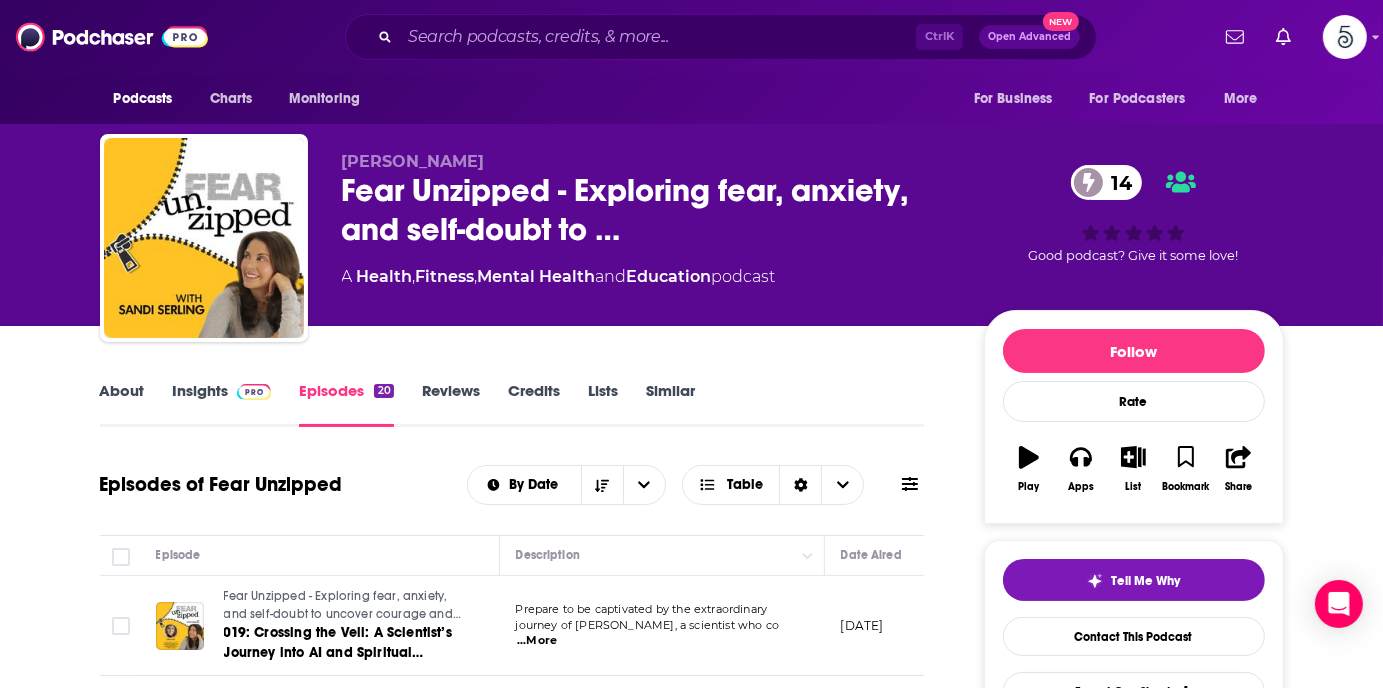 click on "Insights" at bounding box center [222, 404] 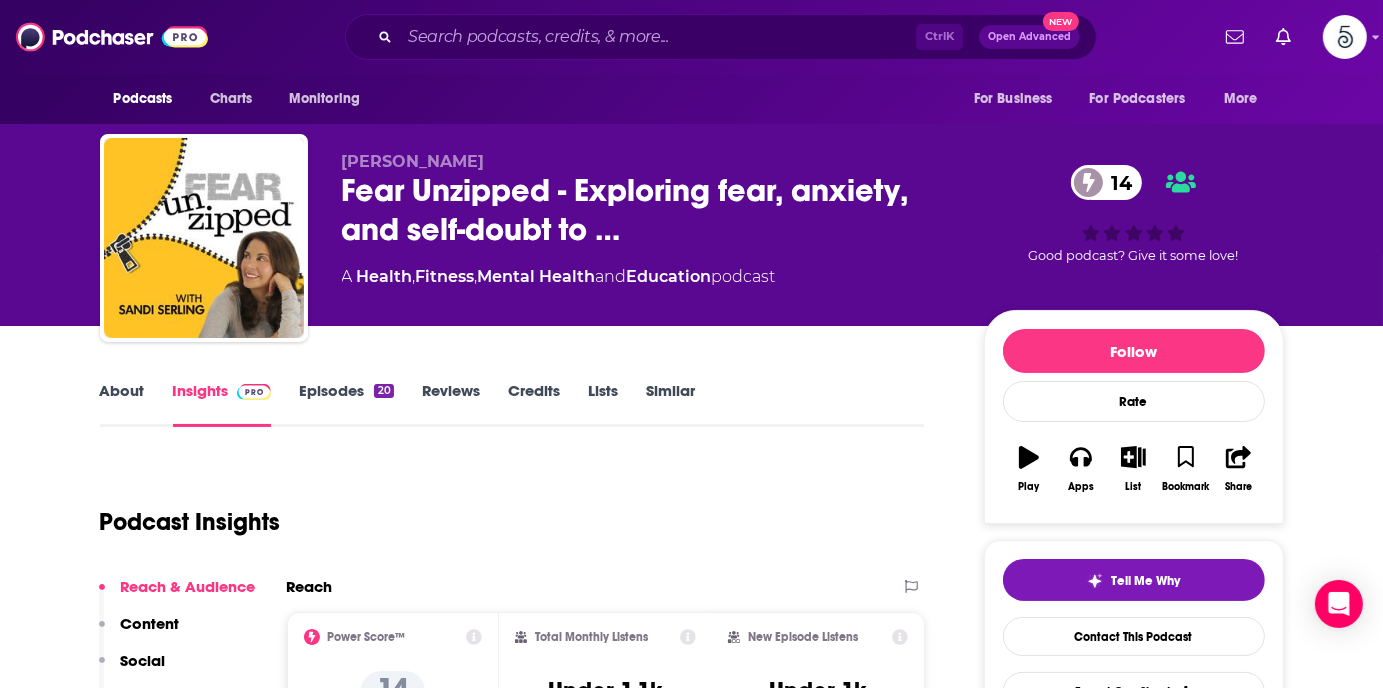scroll, scrollTop: 340, scrollLeft: 0, axis: vertical 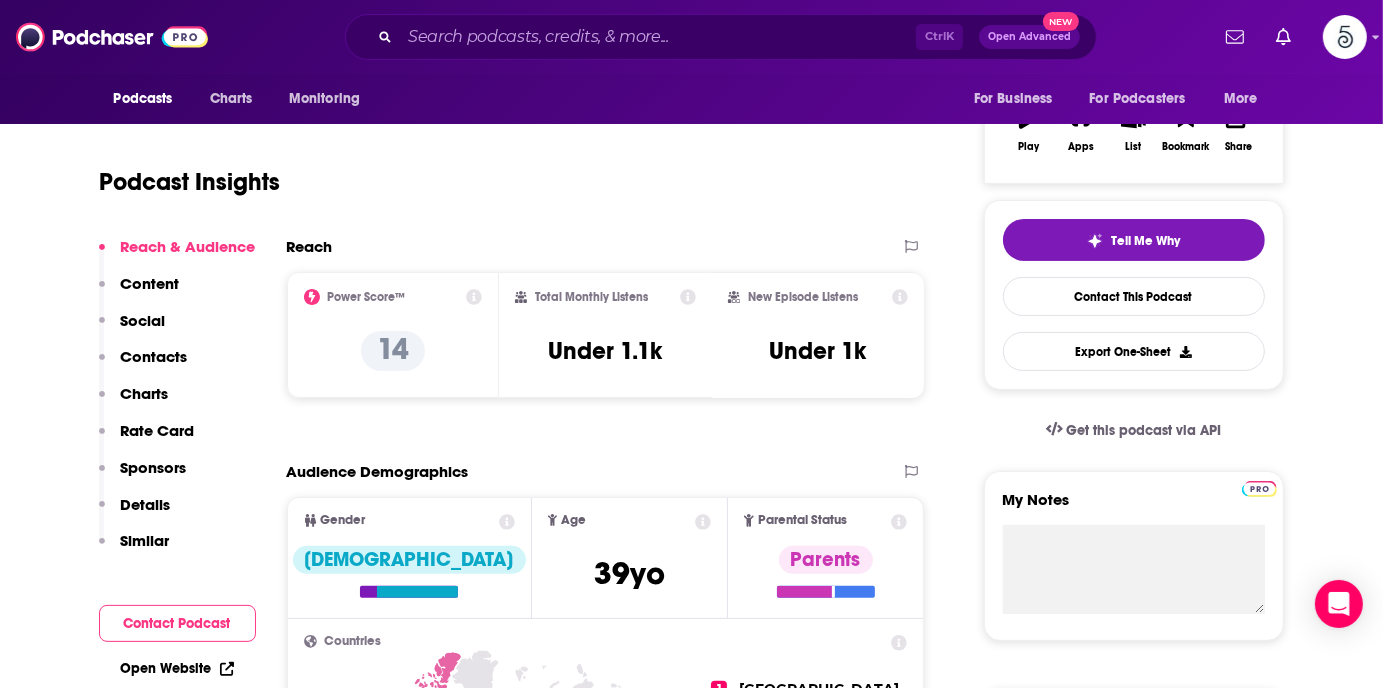 click on "Contacts" at bounding box center [154, 356] 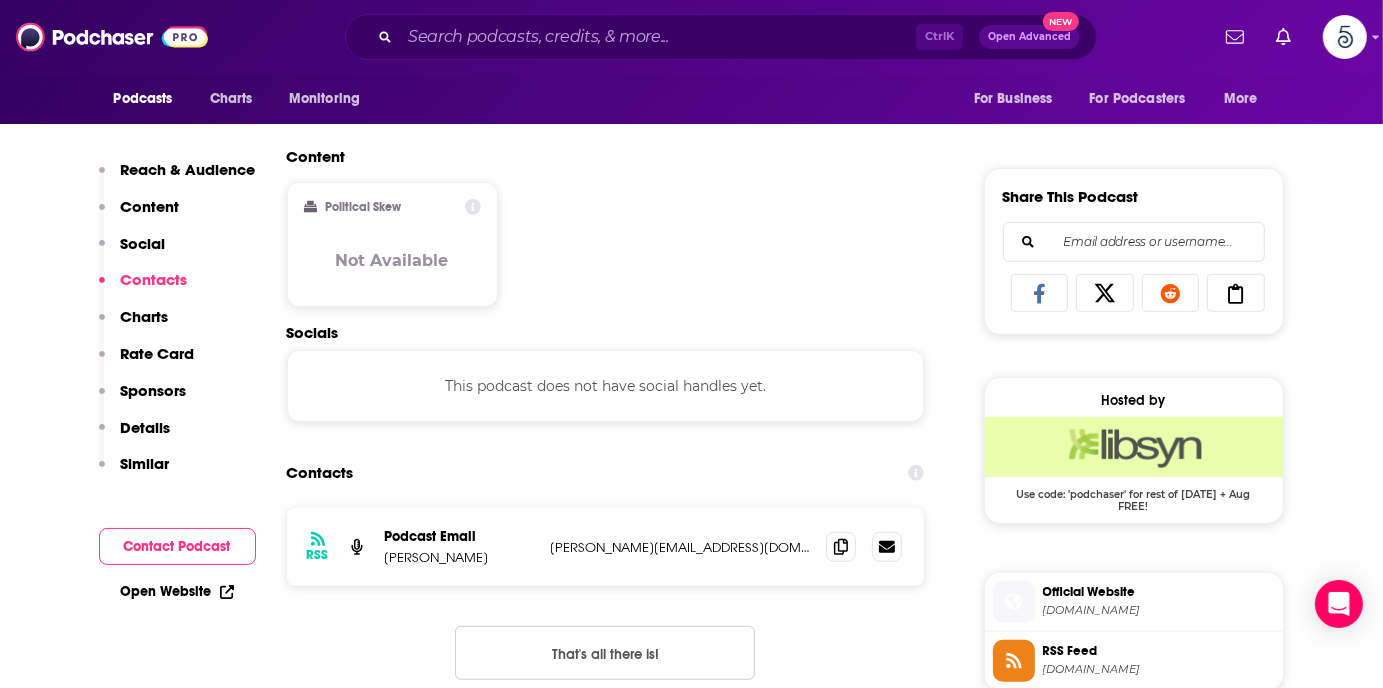 scroll, scrollTop: 1336, scrollLeft: 0, axis: vertical 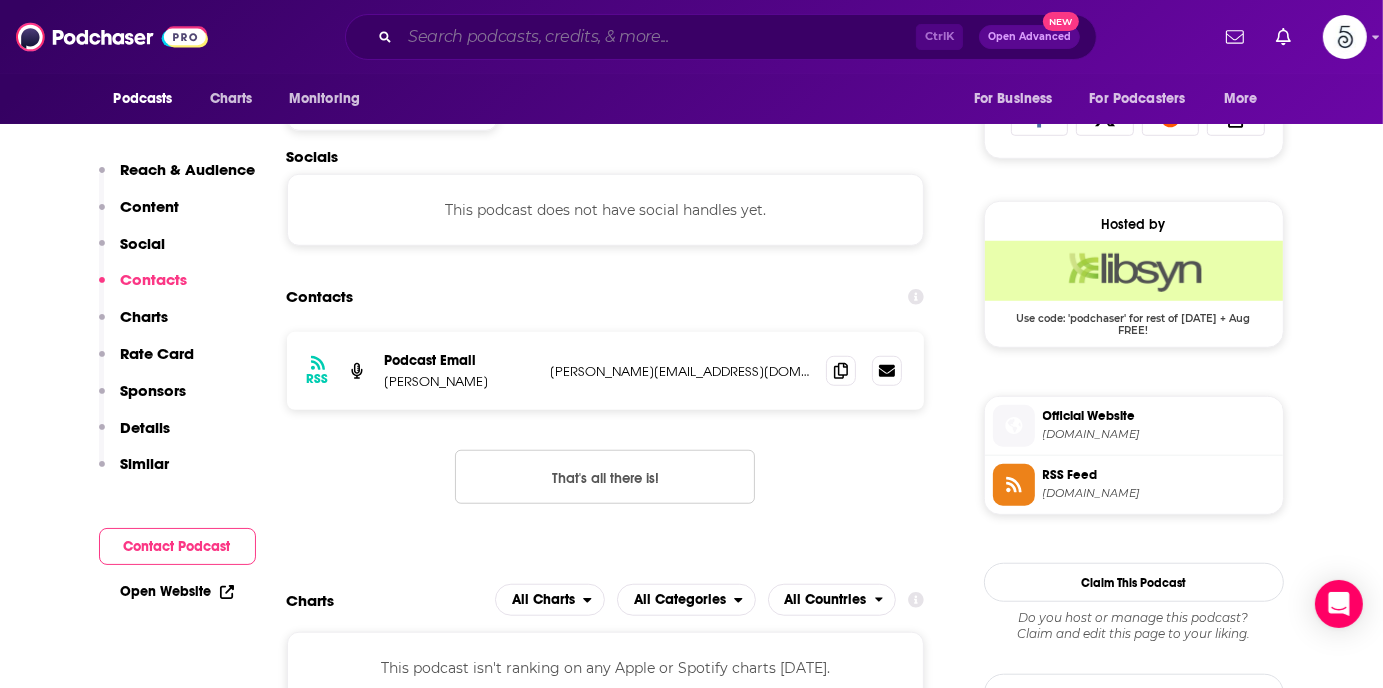 click at bounding box center (658, 37) 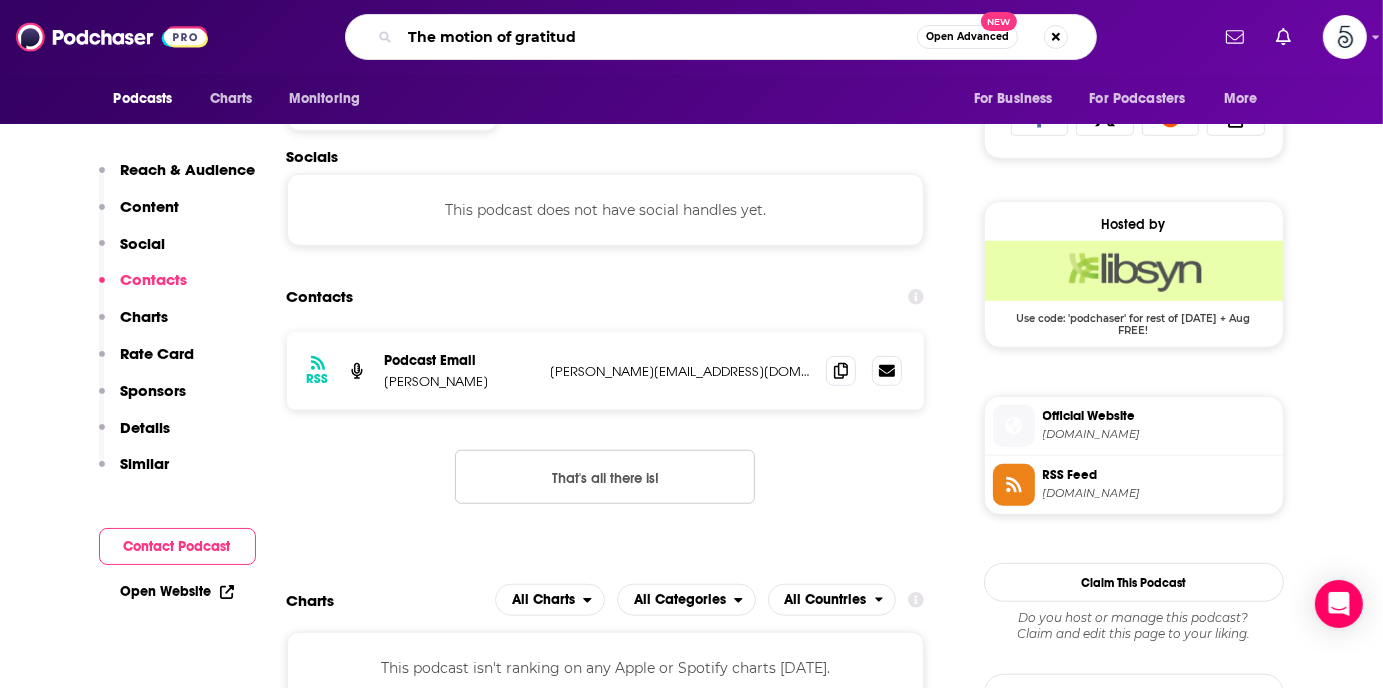 type on "The motion of gratitude" 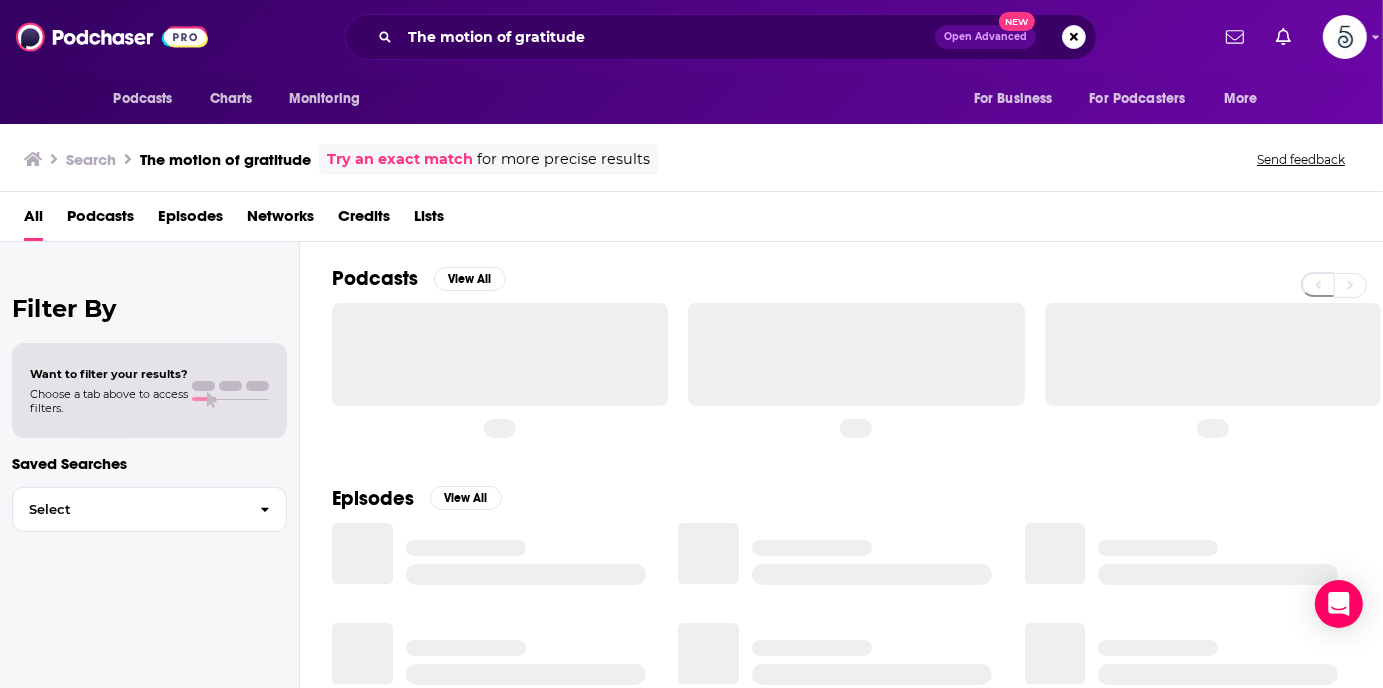 scroll, scrollTop: 0, scrollLeft: 0, axis: both 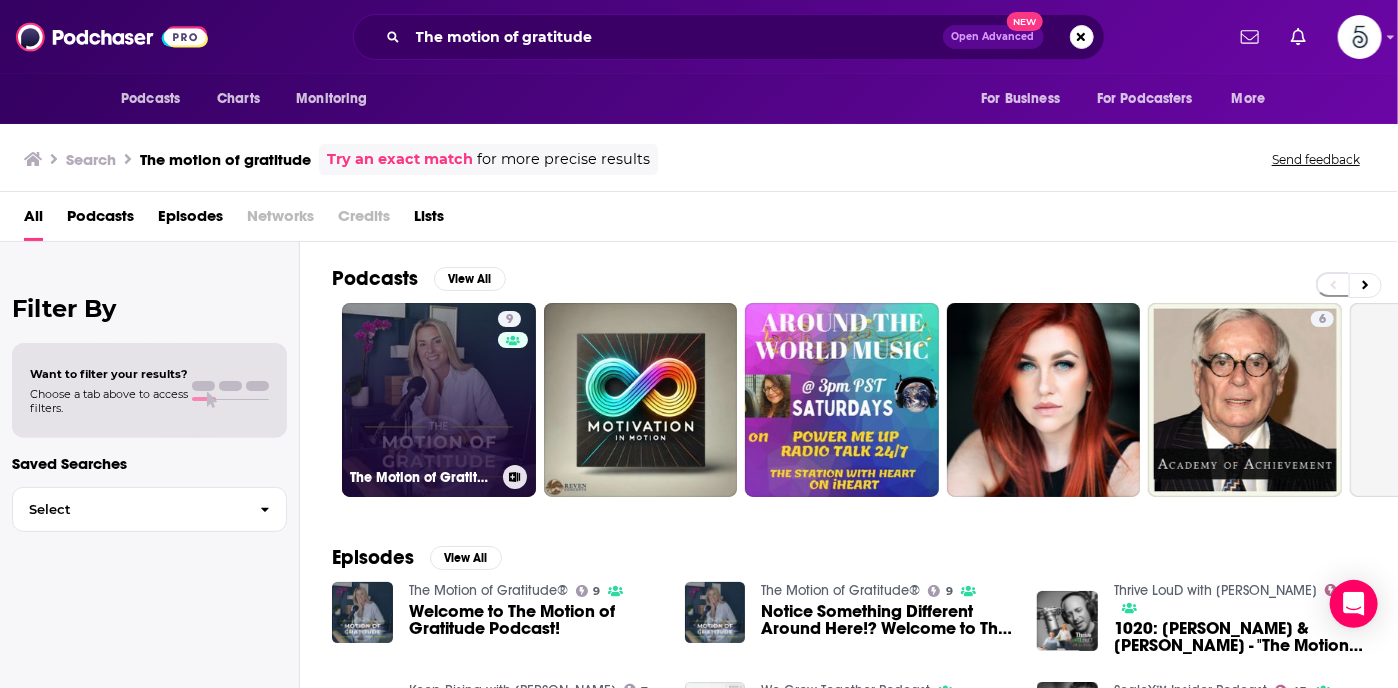 click on "9 The Motion of Gratitude®" at bounding box center [439, 400] 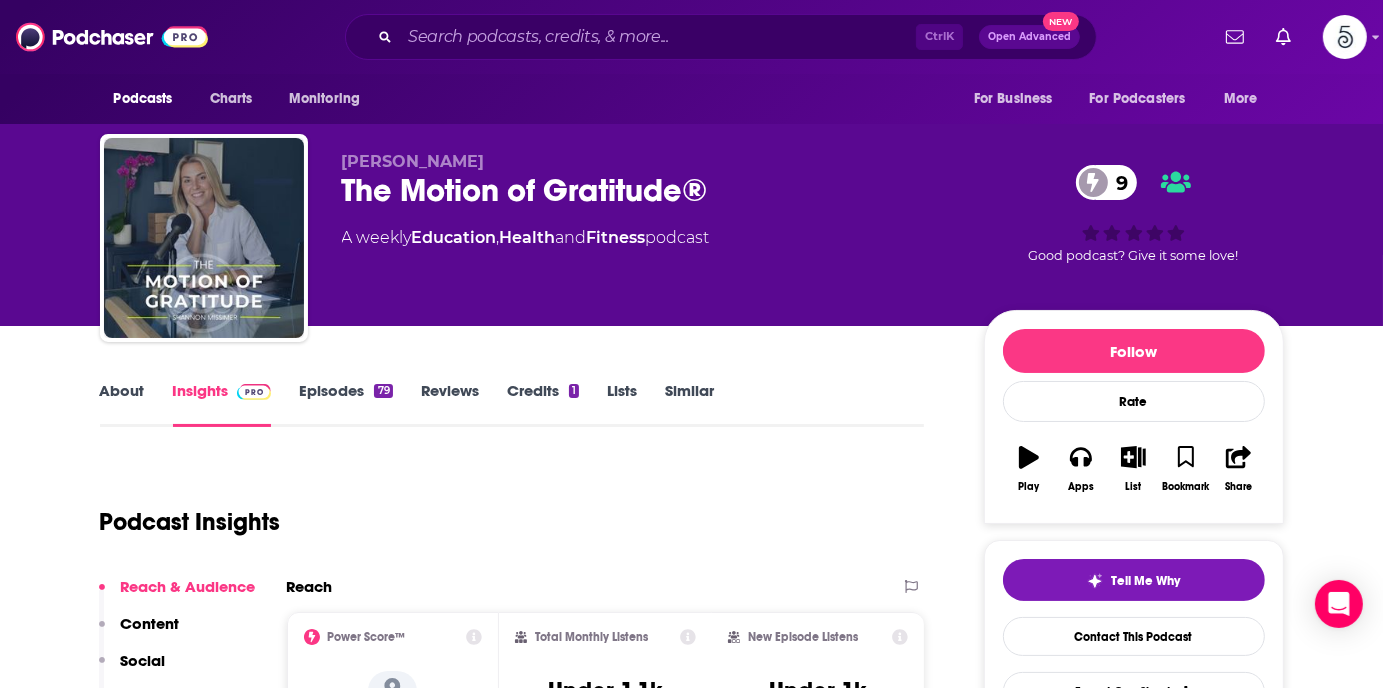 click on "Episodes 79" at bounding box center (345, 404) 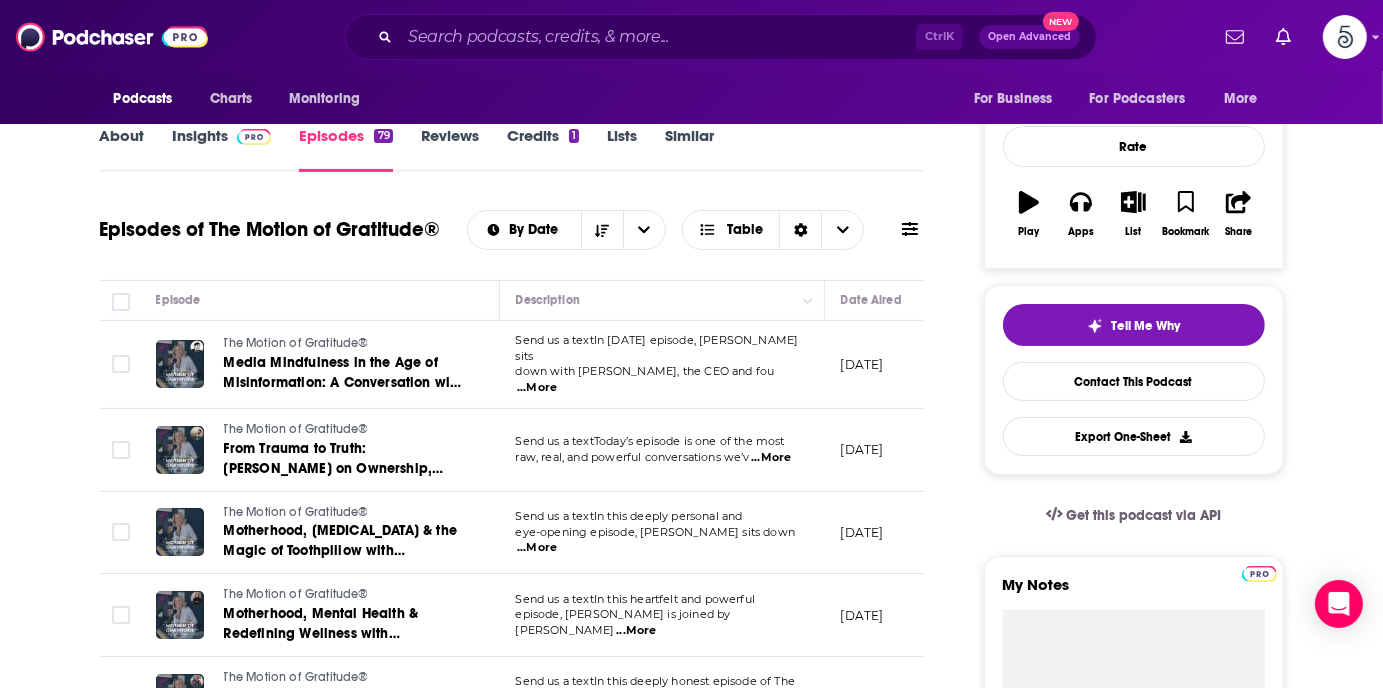 scroll, scrollTop: 0, scrollLeft: 0, axis: both 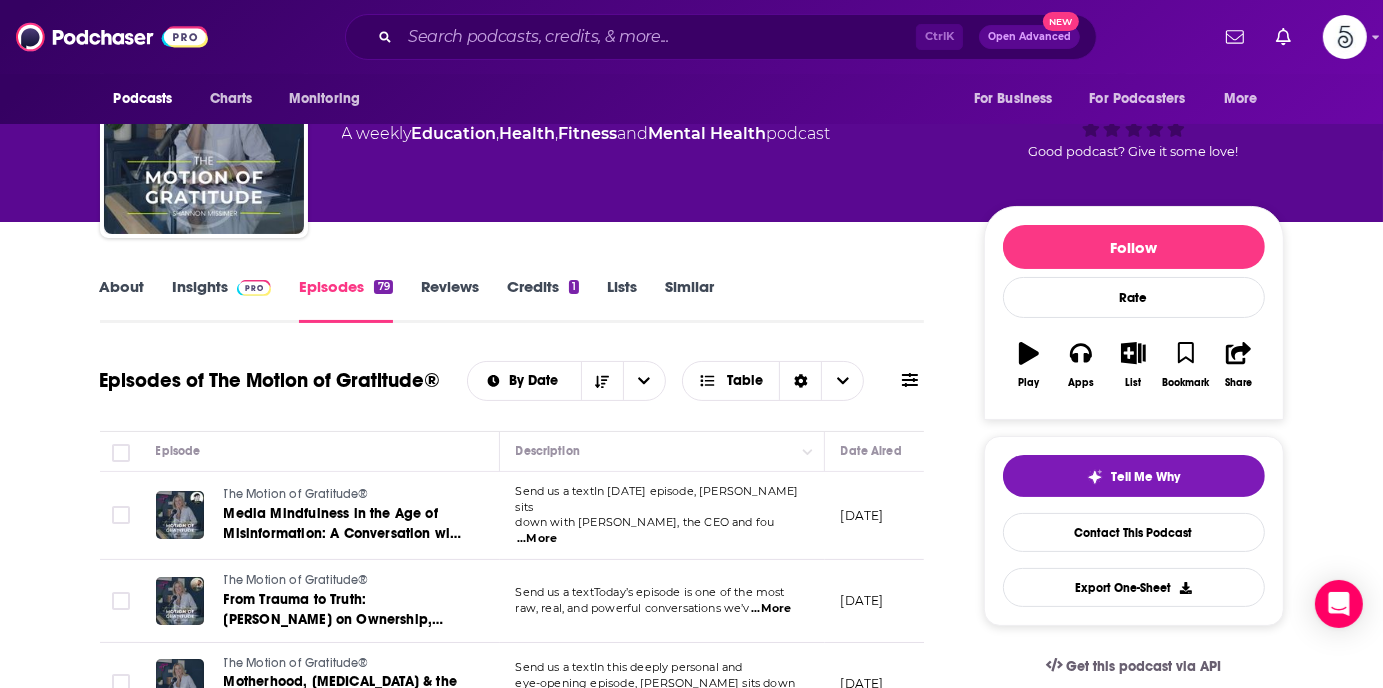 click on "Insights" at bounding box center [222, 300] 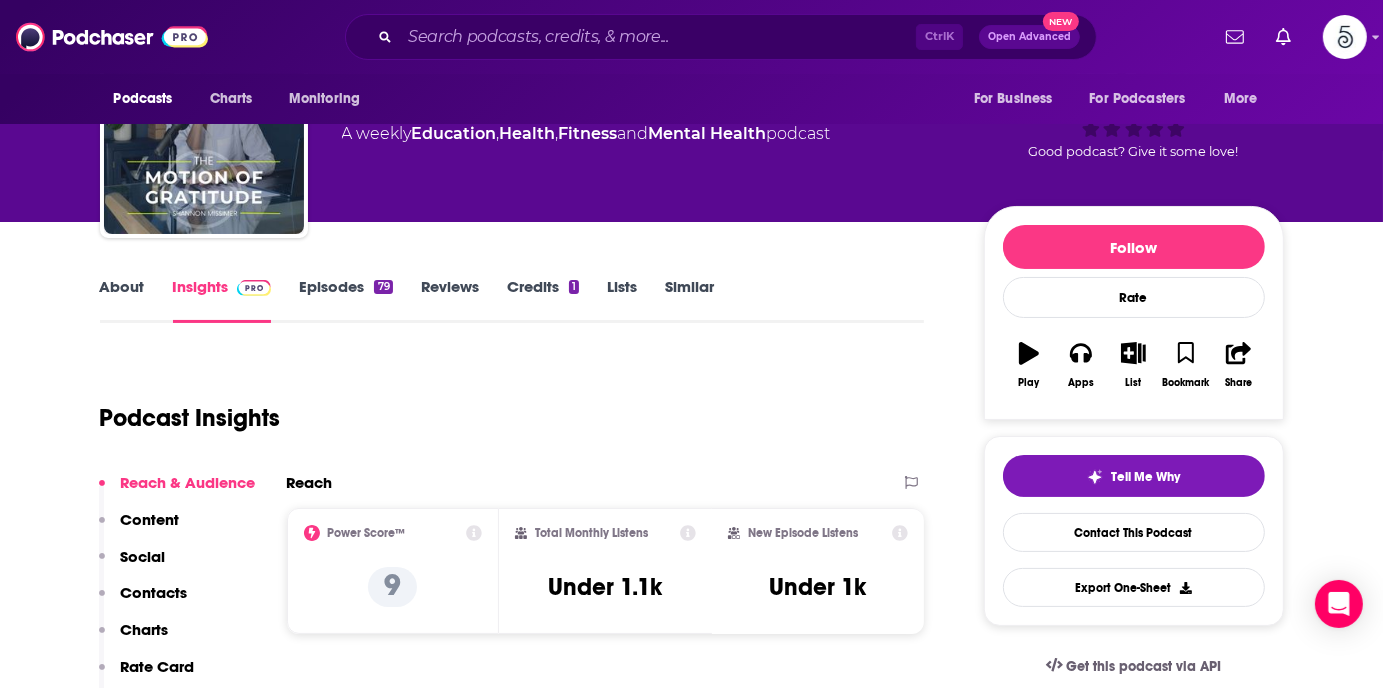 scroll, scrollTop: 0, scrollLeft: 0, axis: both 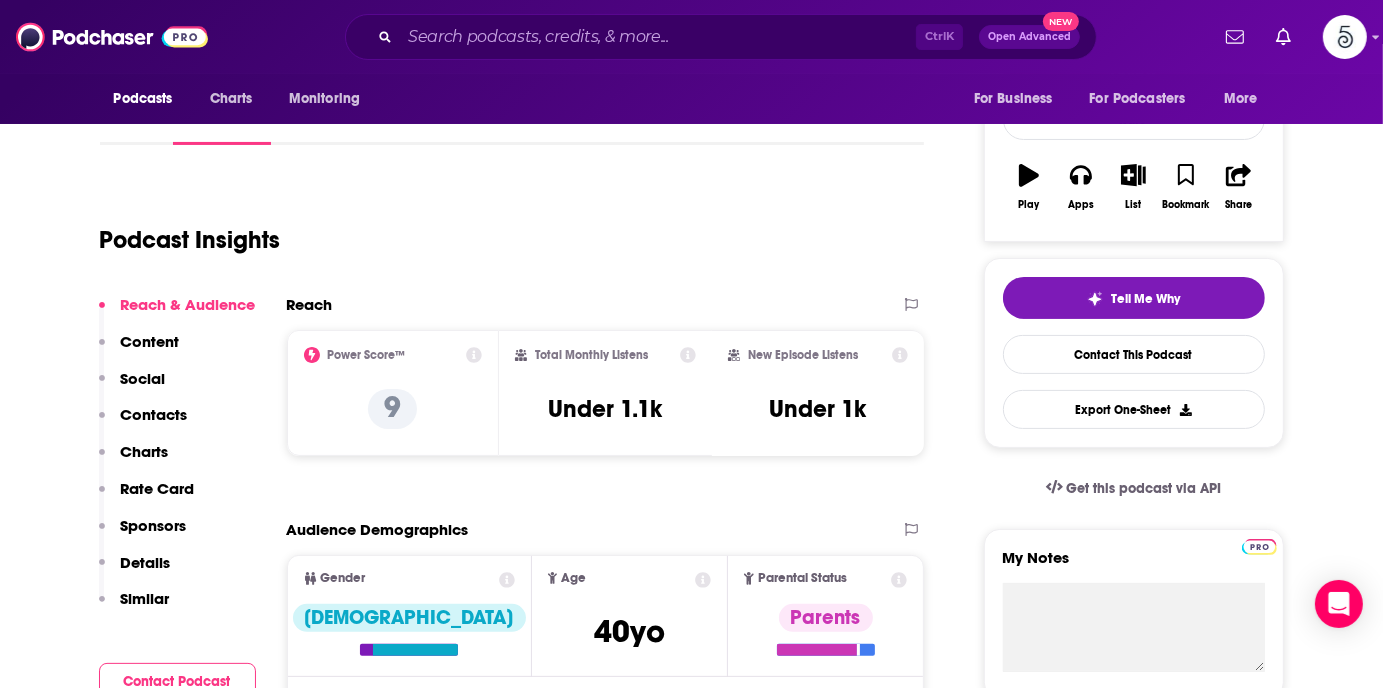 click on "Contacts" at bounding box center (154, 414) 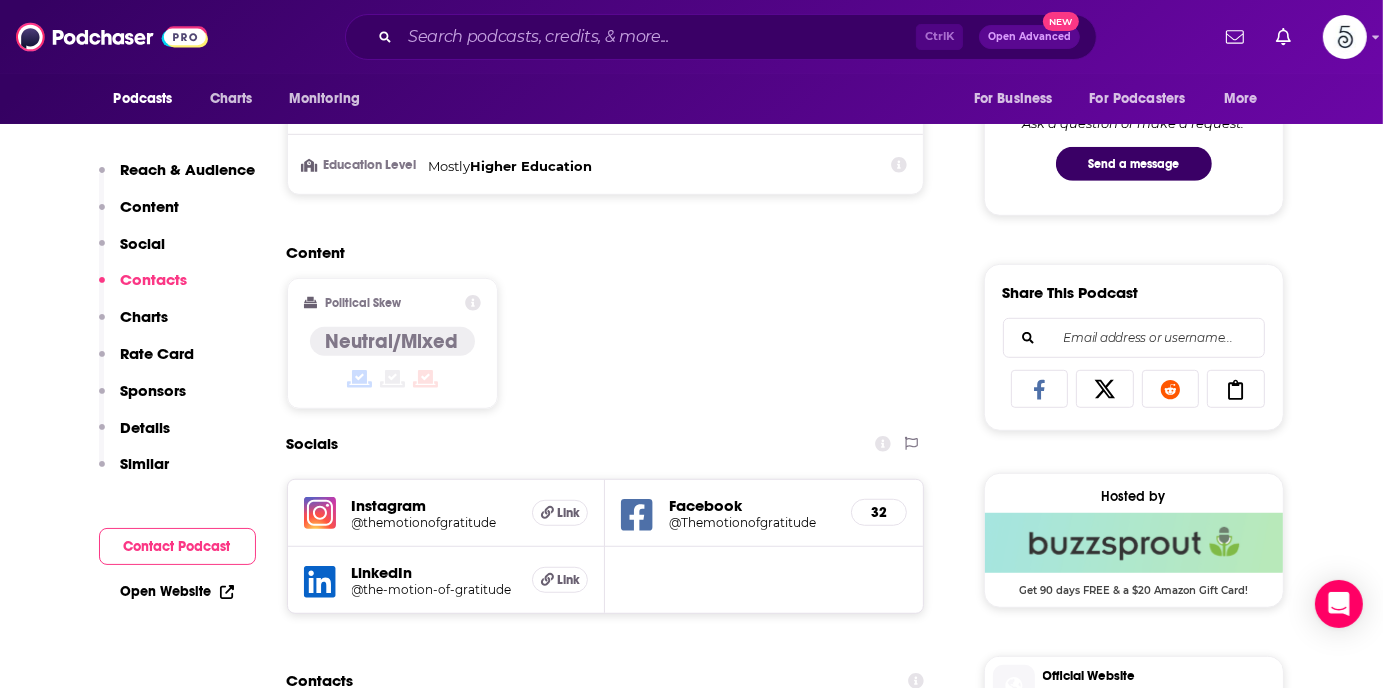 scroll, scrollTop: 1448, scrollLeft: 0, axis: vertical 